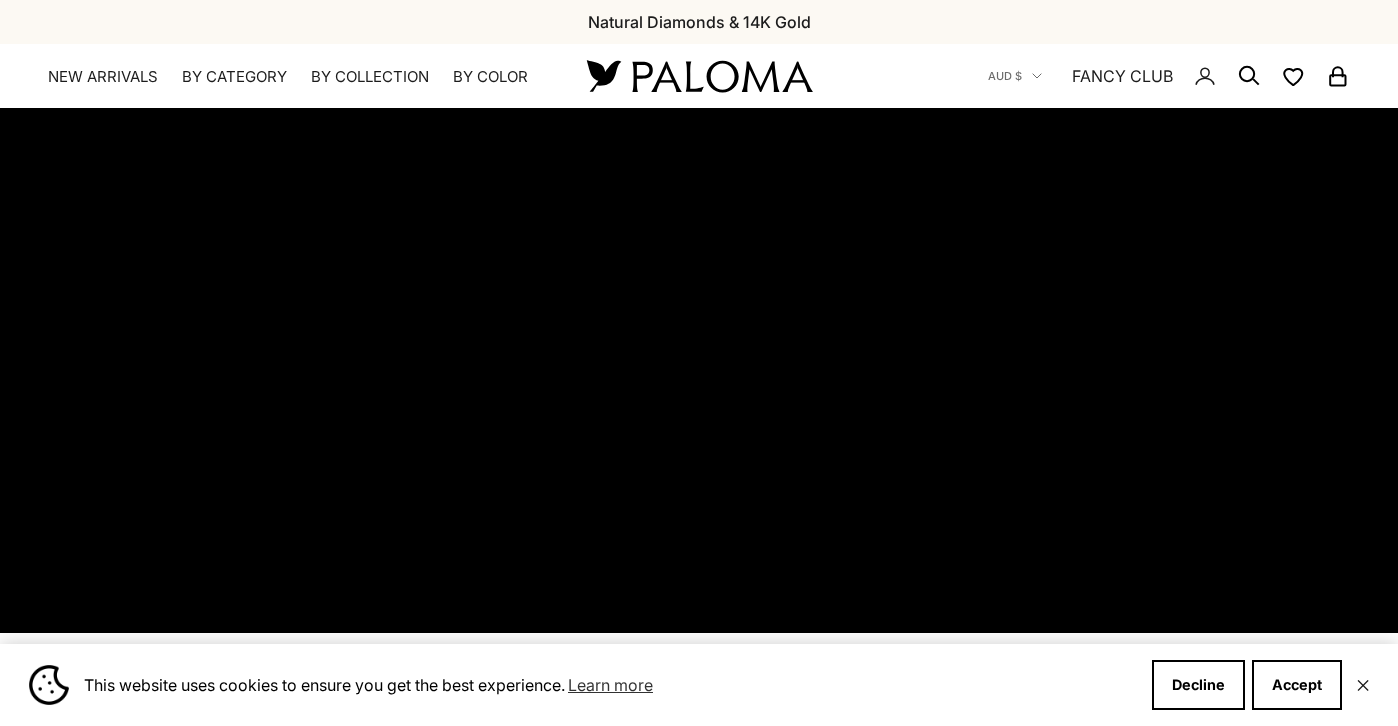 scroll, scrollTop: 0, scrollLeft: 0, axis: both 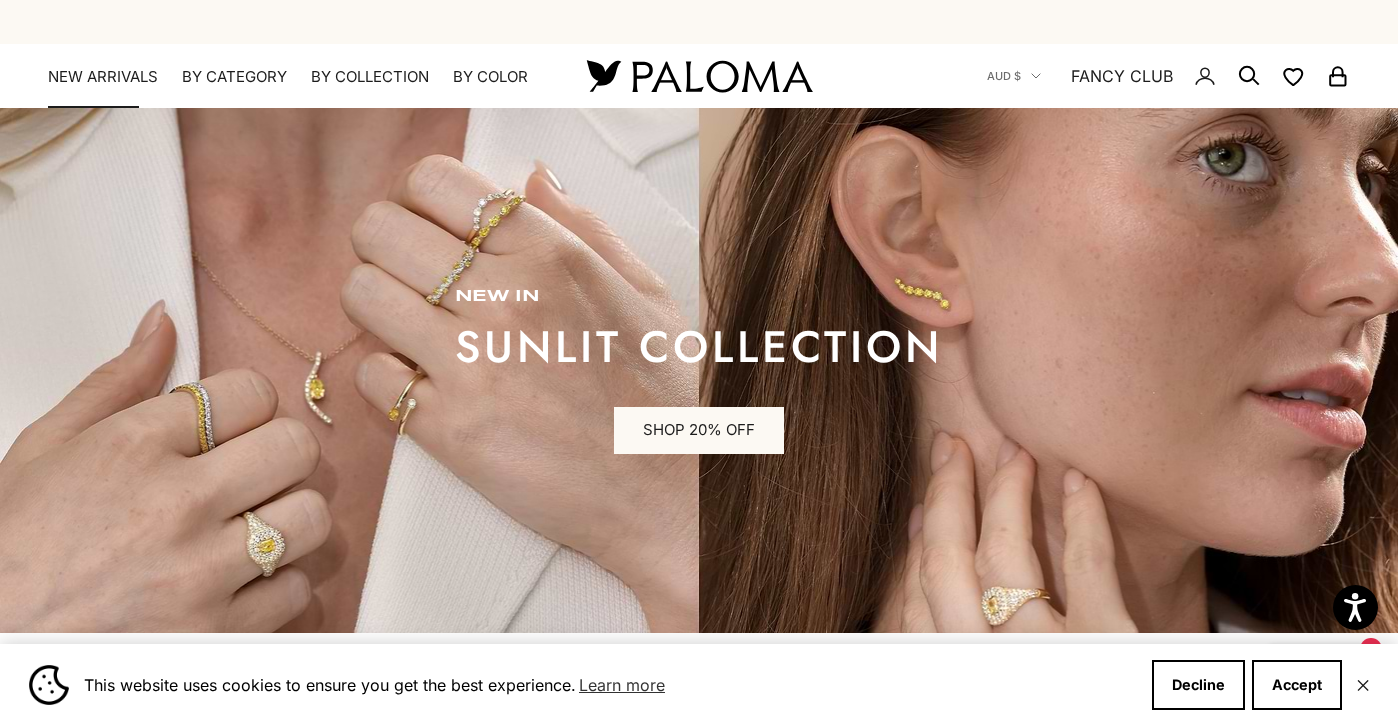 click on "NEW ARRIVALS" at bounding box center (103, 77) 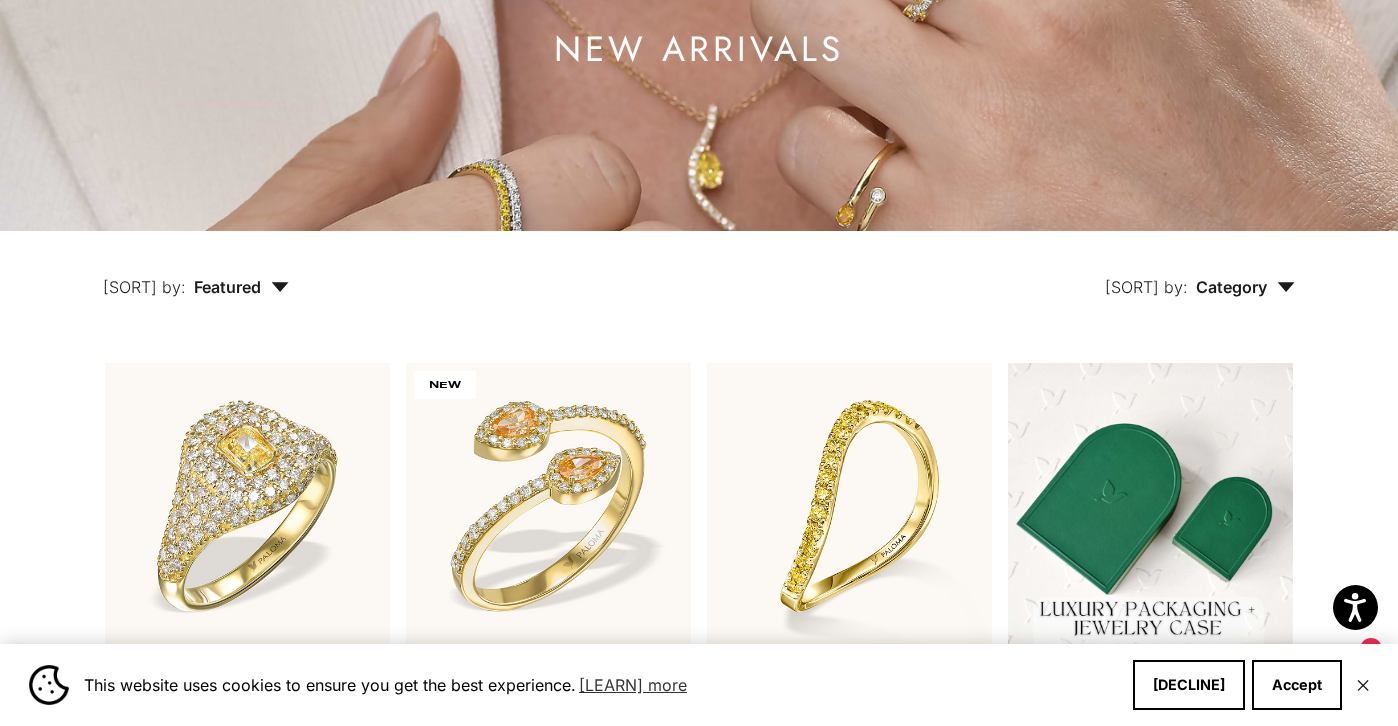 scroll, scrollTop: 247, scrollLeft: 0, axis: vertical 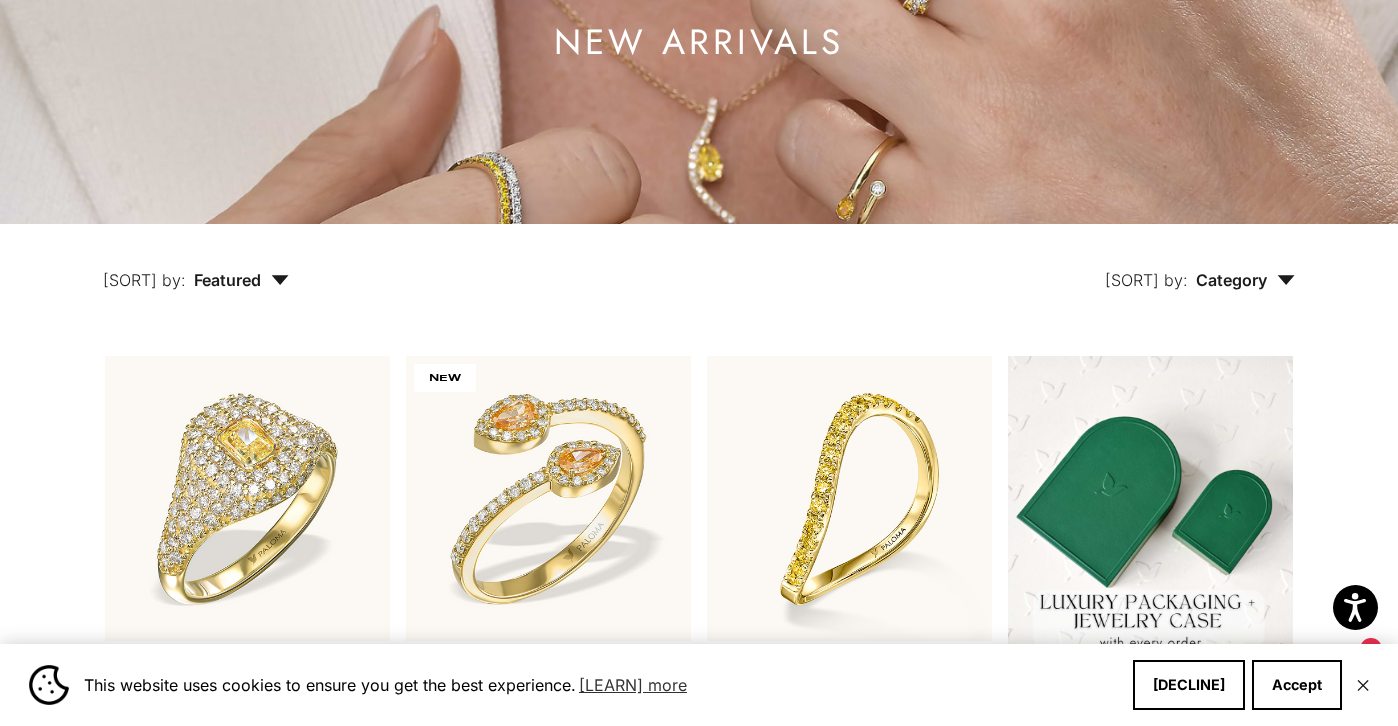 click on "Category" at bounding box center (1245, 280) 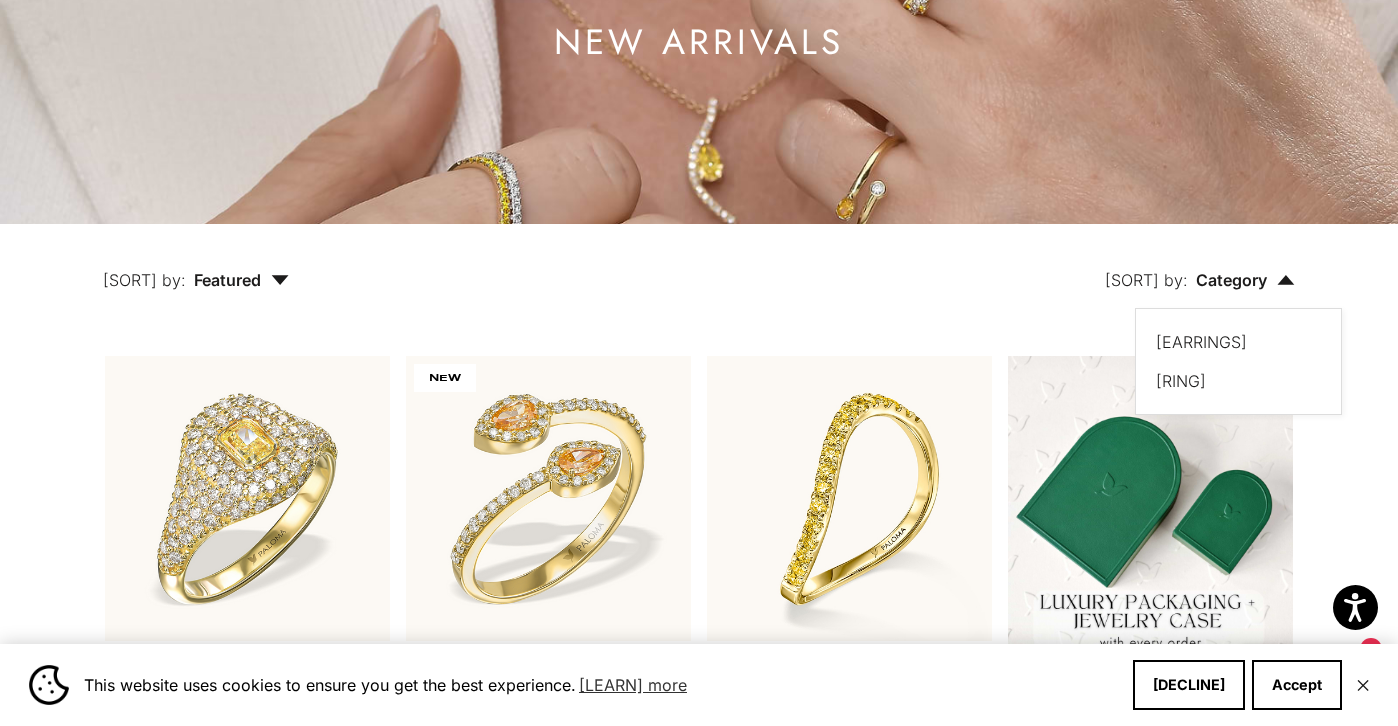 click on "Category" at bounding box center (1245, 280) 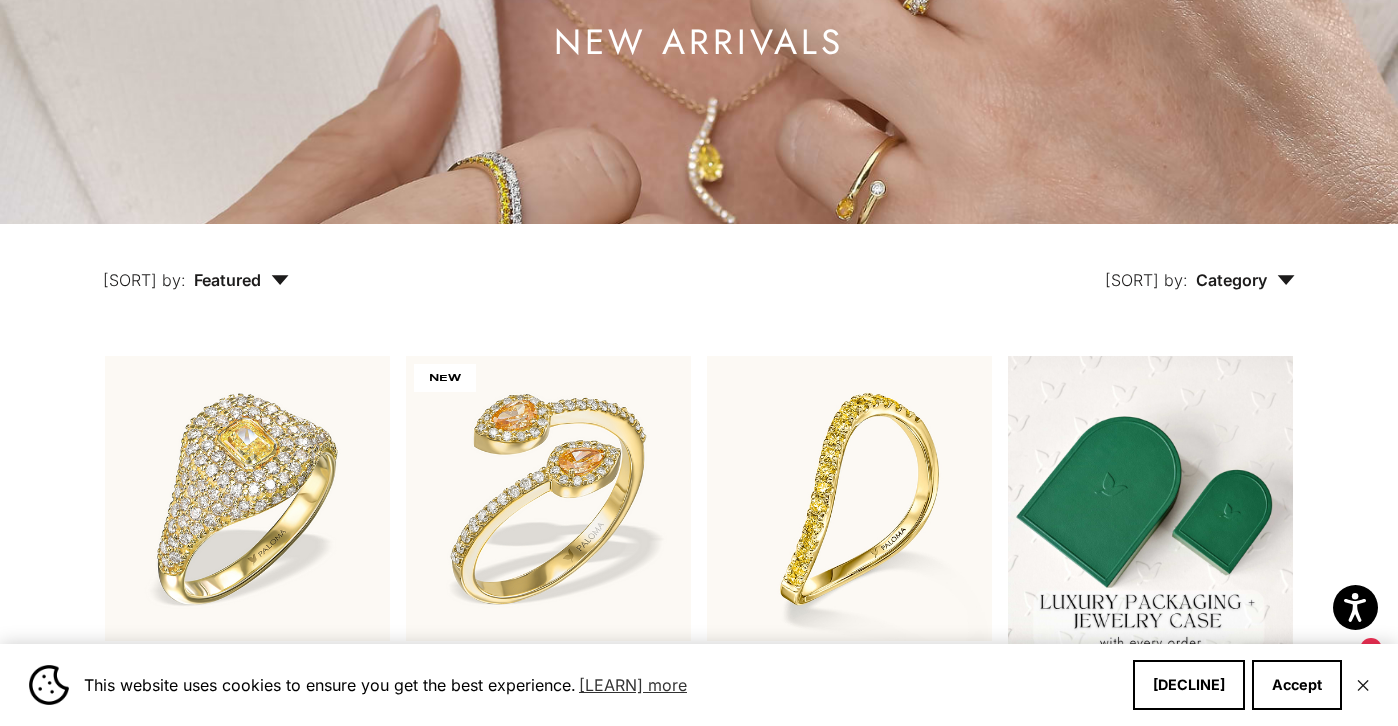 click on "Category" at bounding box center (1245, 280) 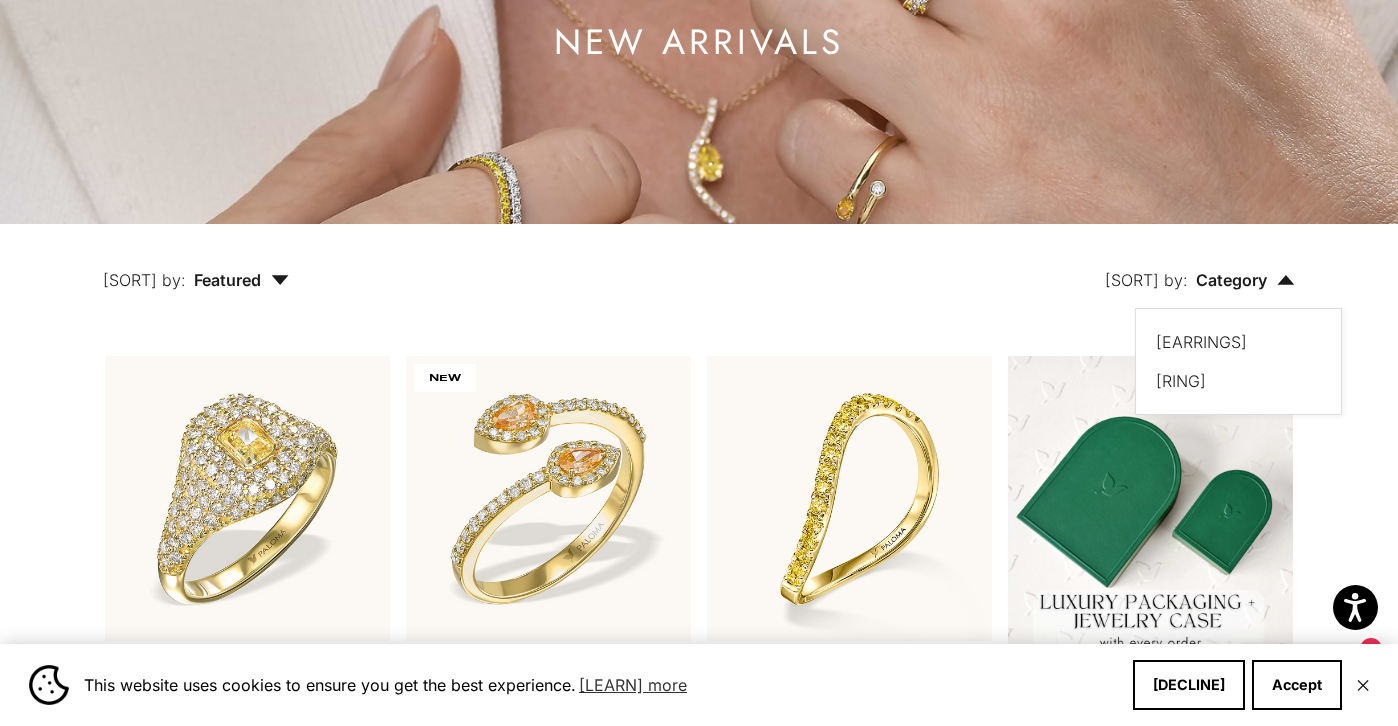 click on "Earrings Ring" at bounding box center (1238, 361) 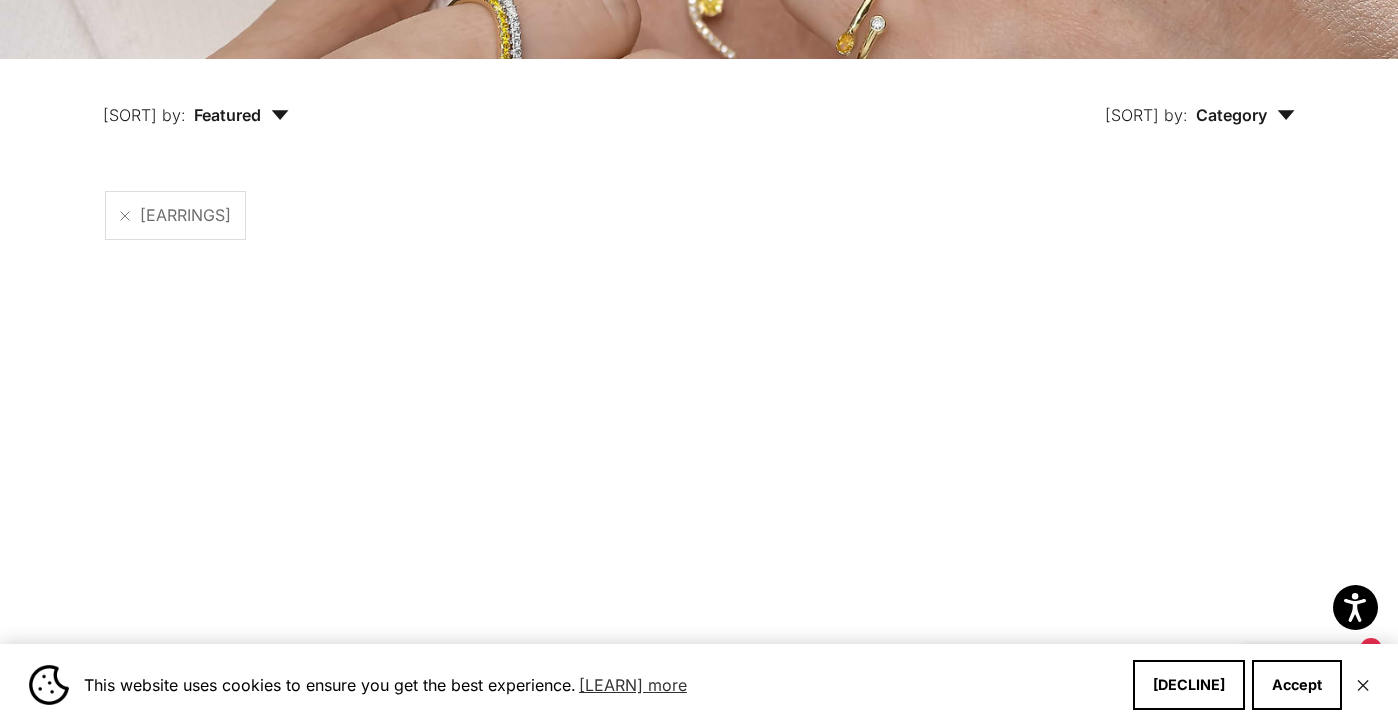 scroll, scrollTop: 435, scrollLeft: 0, axis: vertical 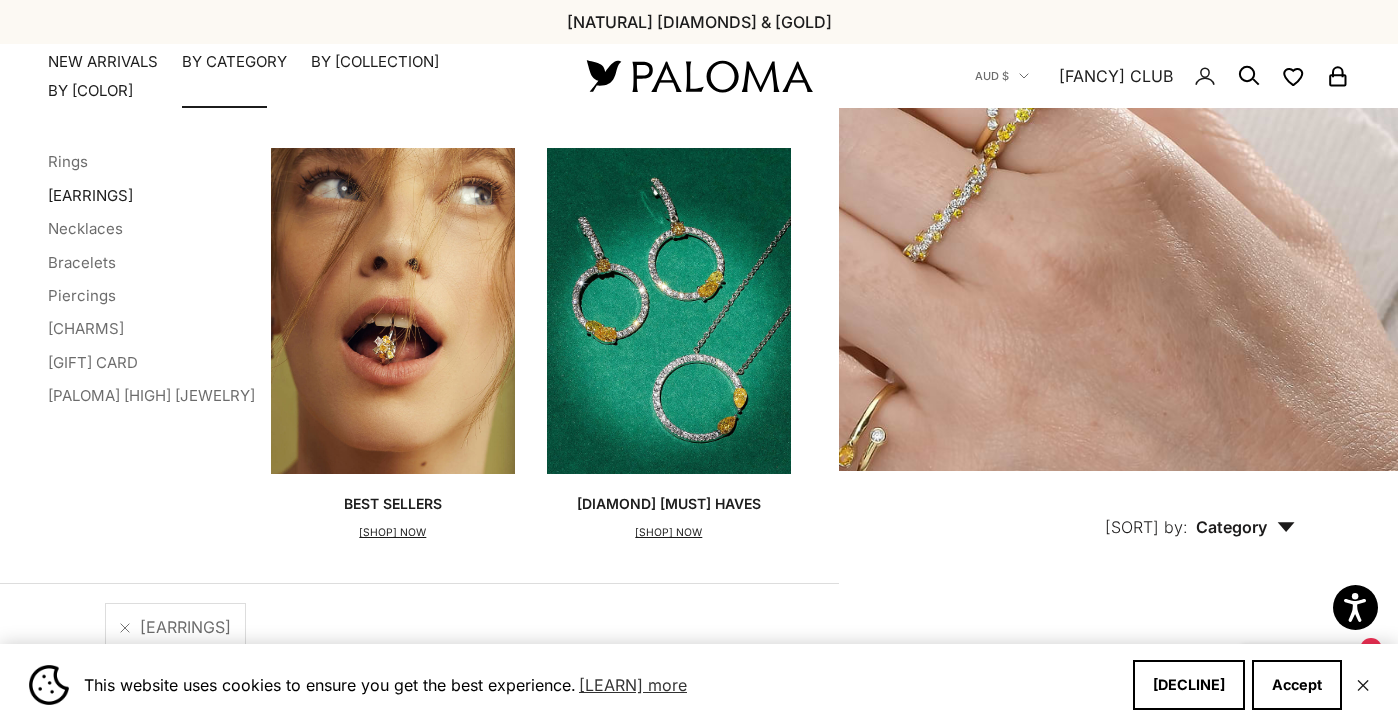 click on "Earrings" at bounding box center [90, 195] 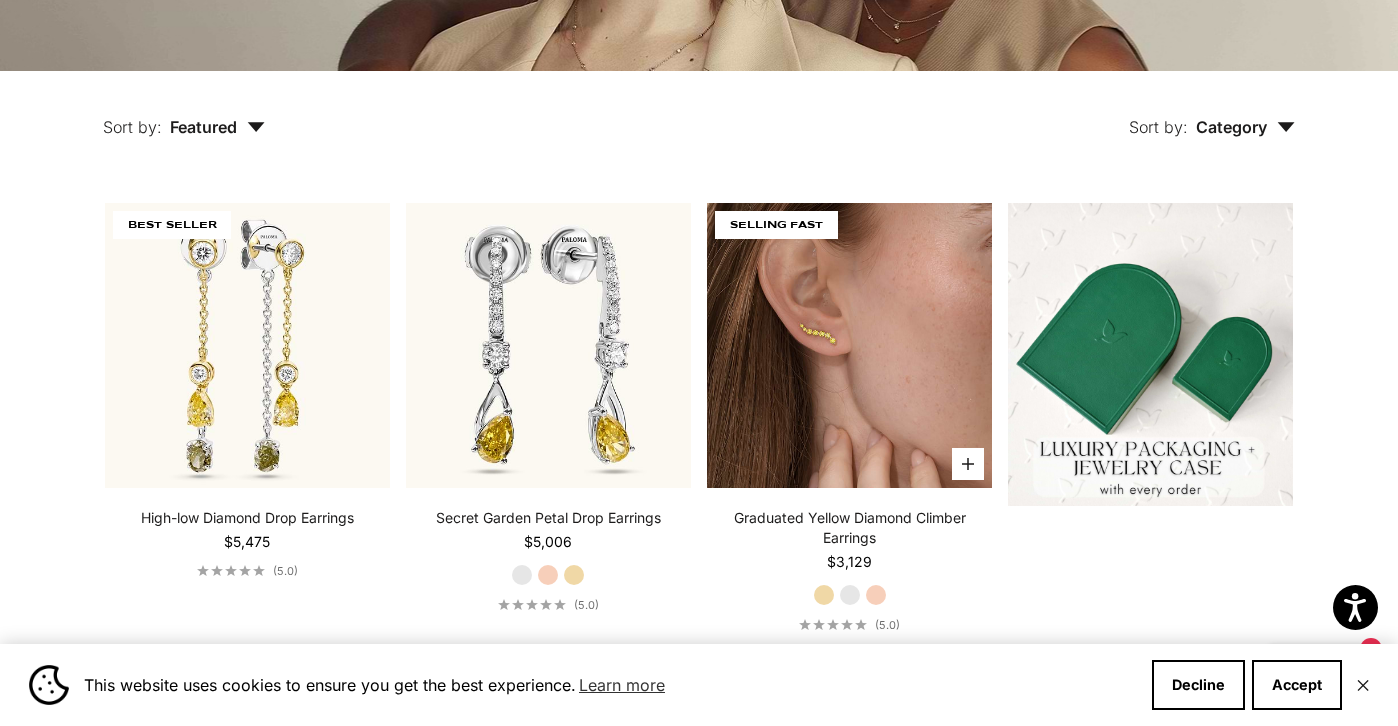 scroll, scrollTop: 402, scrollLeft: 0, axis: vertical 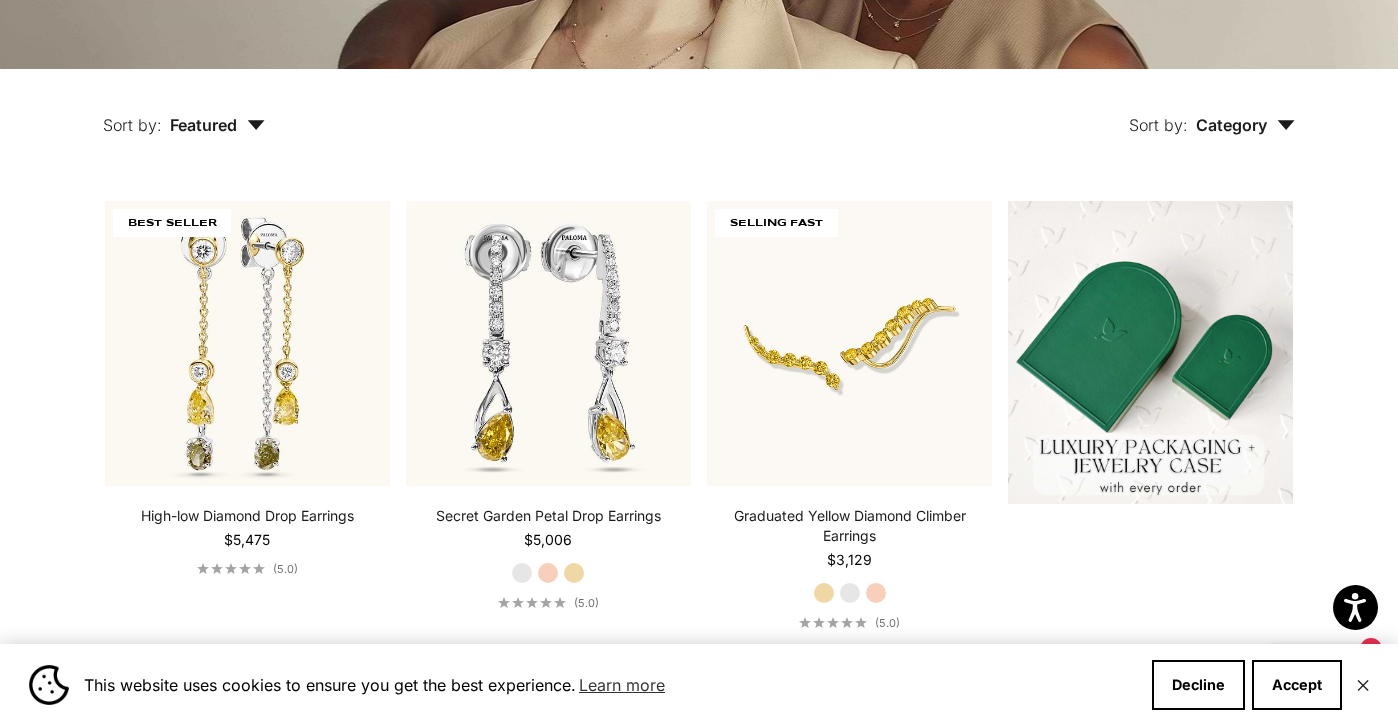 click on "Category" at bounding box center [1245, 125] 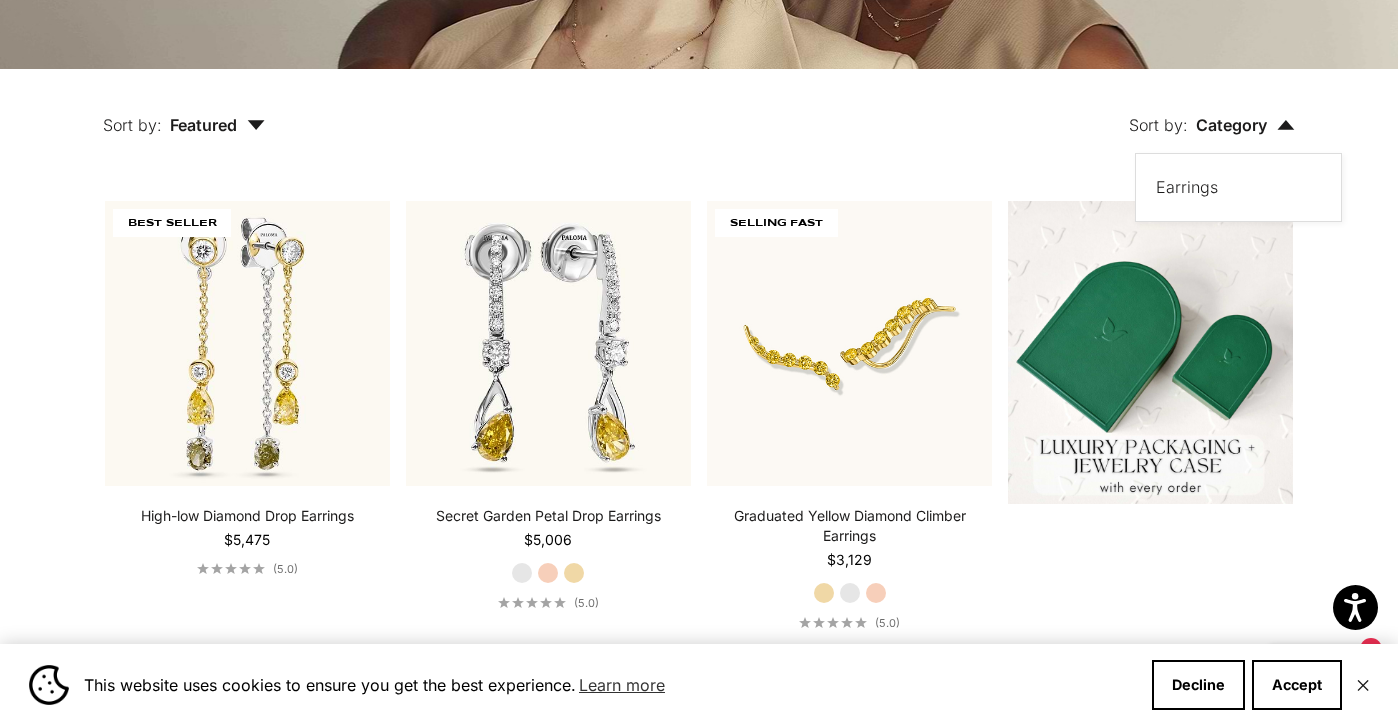 click on "Featured" at bounding box center [217, 125] 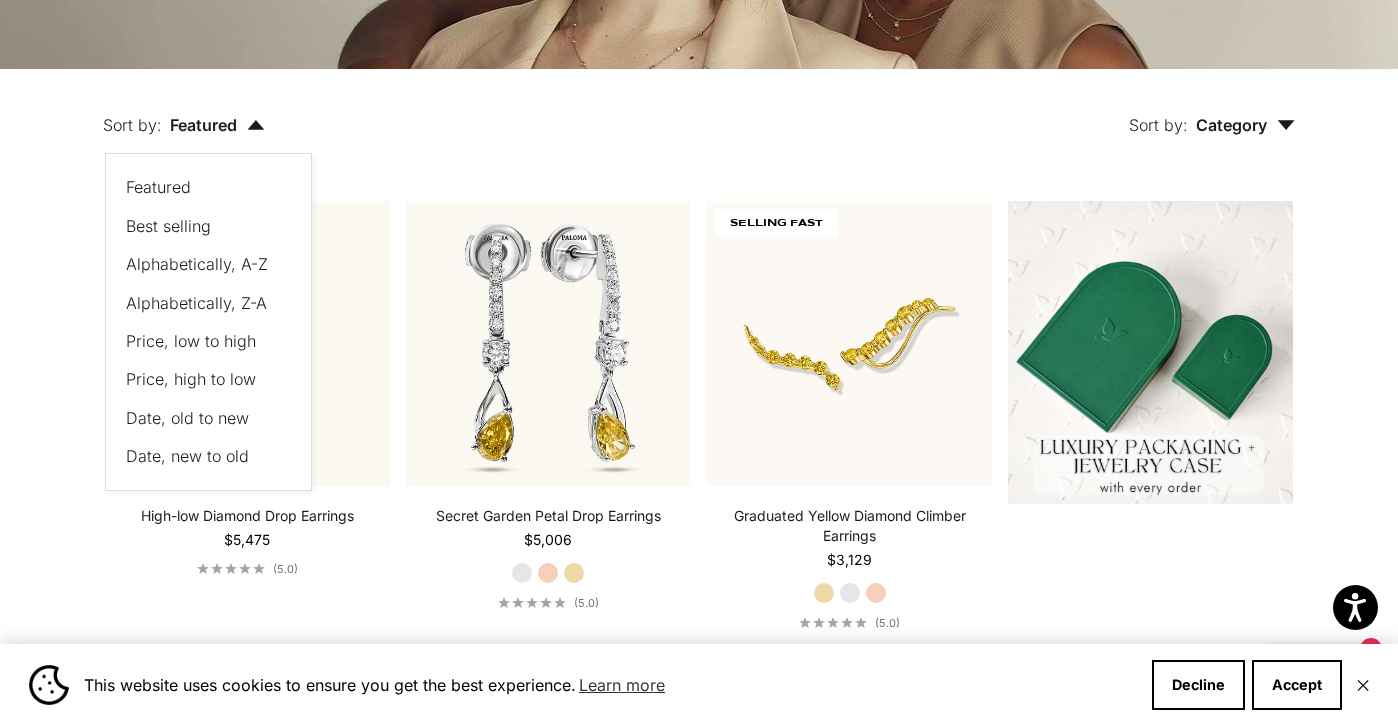 click on "Price, low to high" at bounding box center (191, 341) 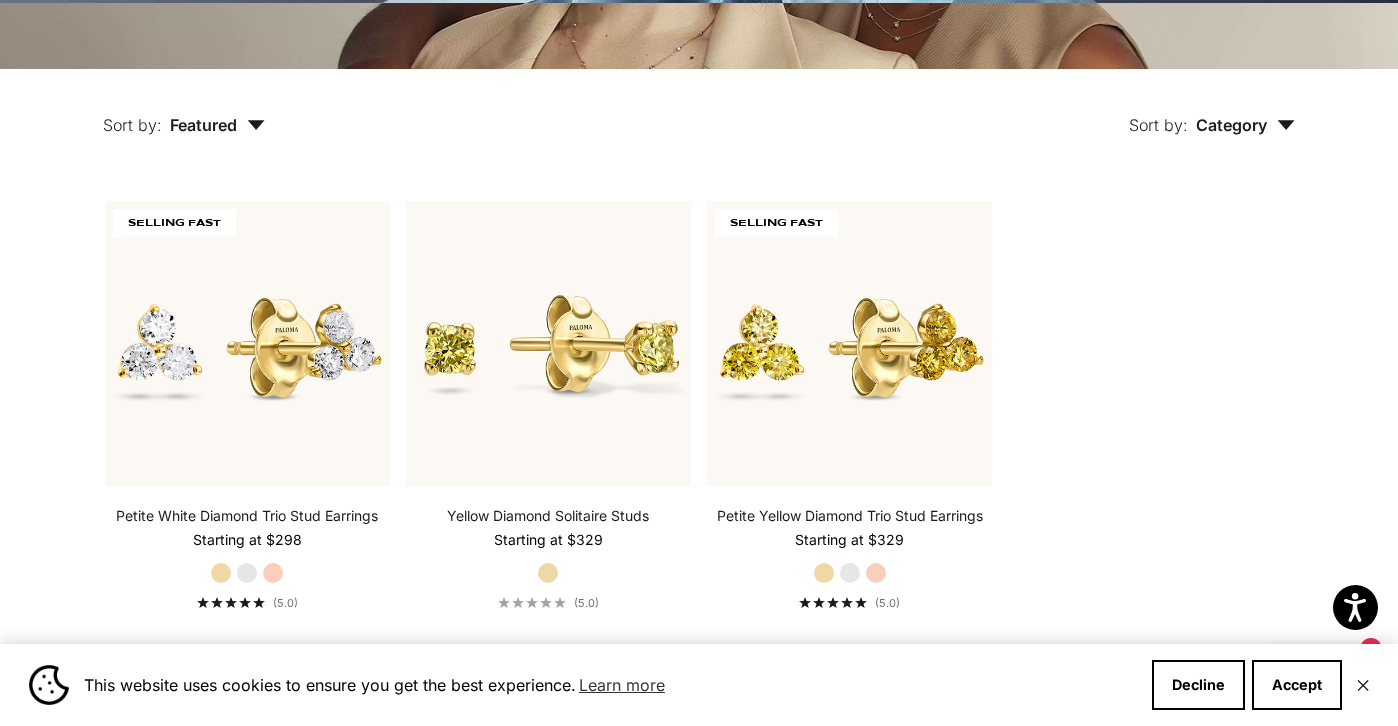 scroll, scrollTop: 435, scrollLeft: 0, axis: vertical 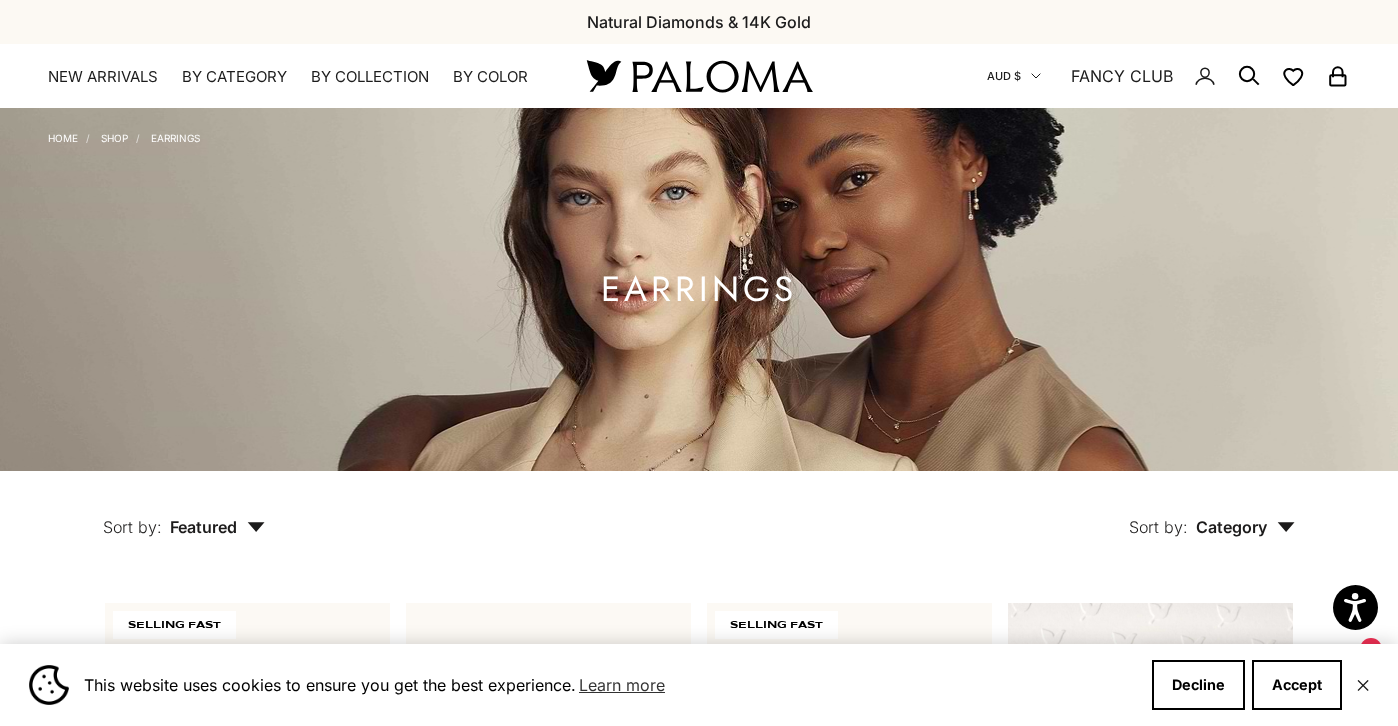 click on "AUD $" at bounding box center [1004, 76] 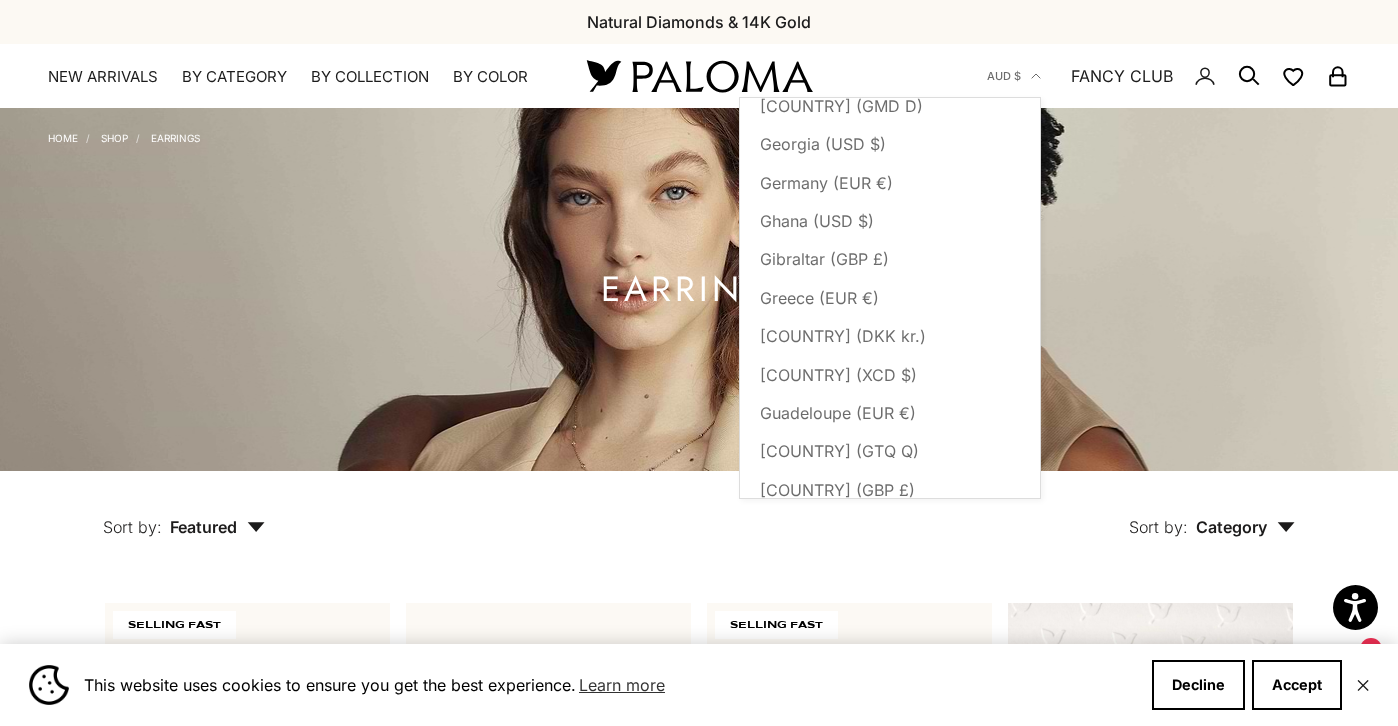 scroll, scrollTop: 3447, scrollLeft: 0, axis: vertical 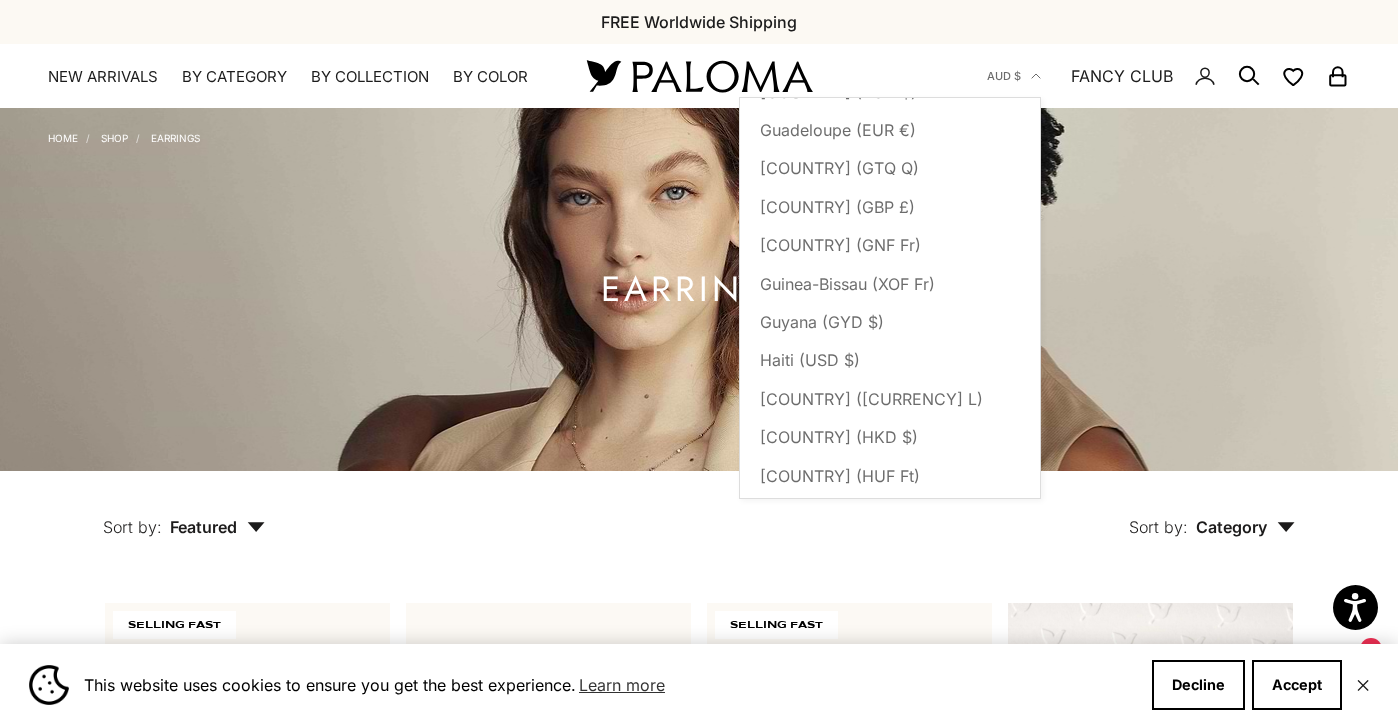 click on "Afghanistan (AFN ؋)
Åland Islands (EUR €)
Albania (ALL L)
Algeria (DZD د.ج)
Andorra (EUR €)
Angola (USD $)
Anguilla (XCD $)
Antigua & Barbuda (XCD $)
Argentina (USD $)
Armenia (AMD դր.)
Aruba (AWG ƒ)
Ascension Island (SHP £)
Australia (AUD $)
Austria (EUR €)
Azerbaijan (AZN ₼)
Bahamas (BSD $)
Bahrain (USD $)
Bangladesh (BDT ৳)
Barbados (BBD $)
Belarus (USD $)
Belgium (EUR €)
Belize (BZD $)
Benin (XOF Fr)
Bermuda (USD $)
Bhutan (USD $)
Bolivia (BOB Bs.)
Bosnia & Herzegovina (BAM КМ)
Botswana (BWP P)
Brazil (USD $)" at bounding box center [890, 1280] 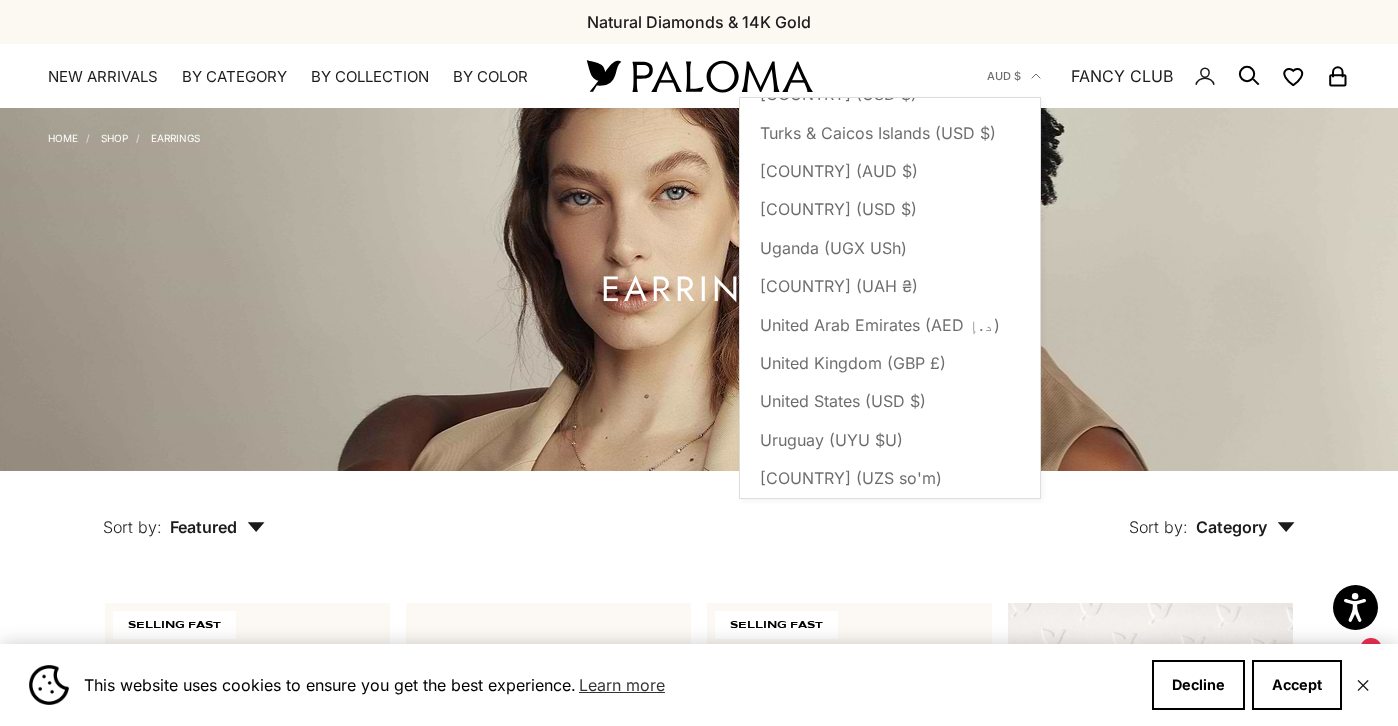 scroll, scrollTop: 8571, scrollLeft: 0, axis: vertical 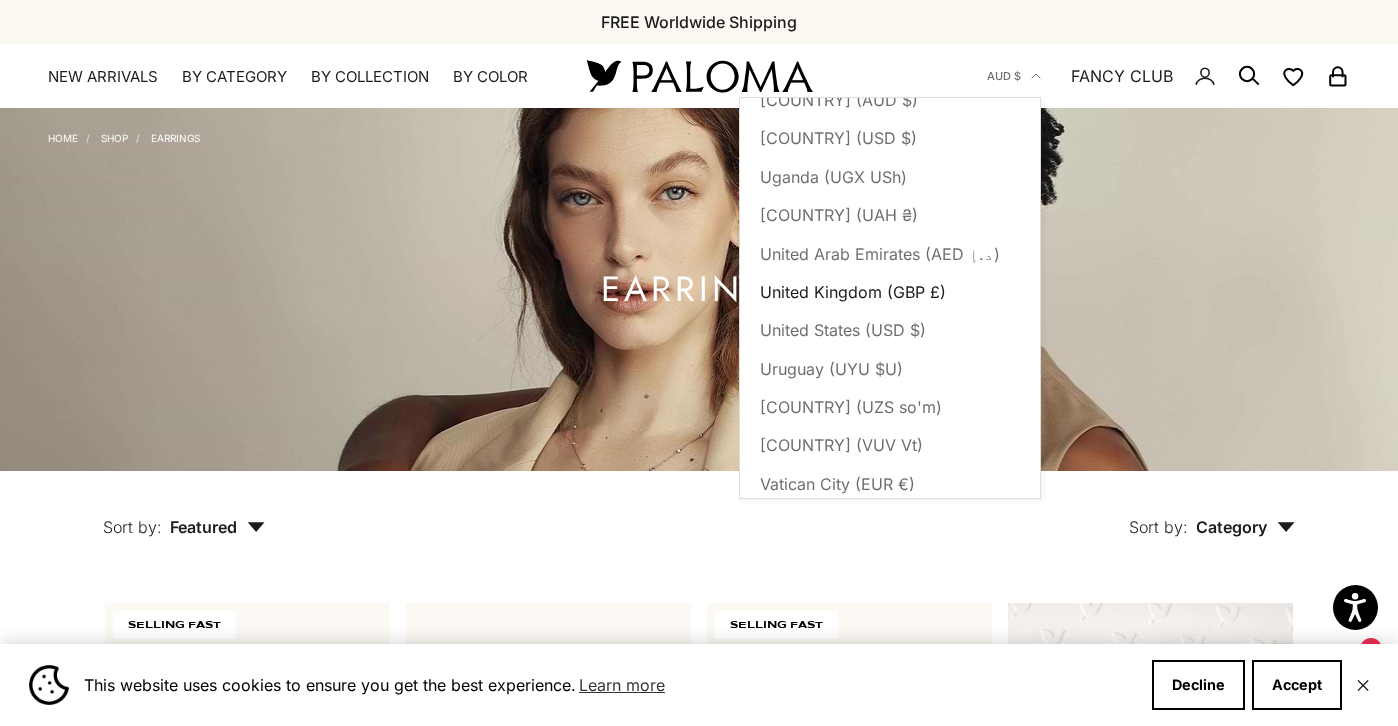 click on "United Kingdom (GBP £)" at bounding box center (853, 292) 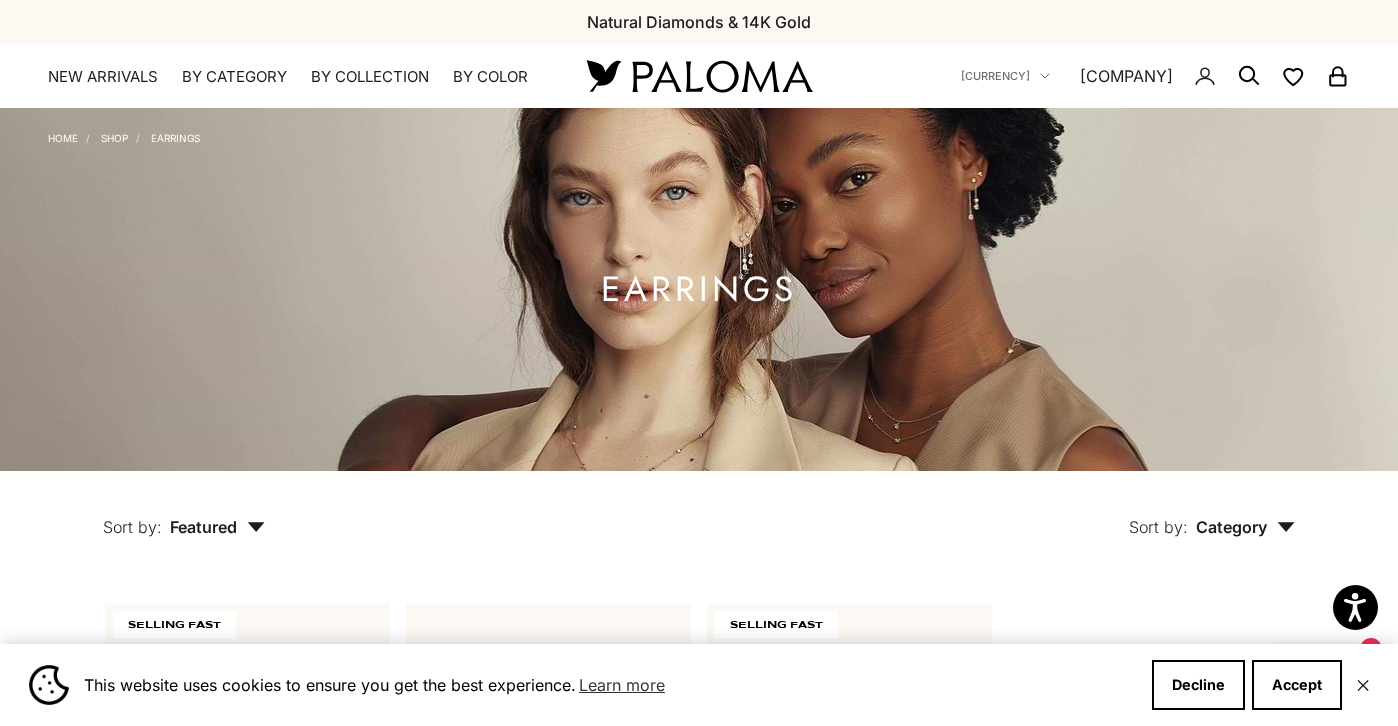 scroll, scrollTop: 0, scrollLeft: 0, axis: both 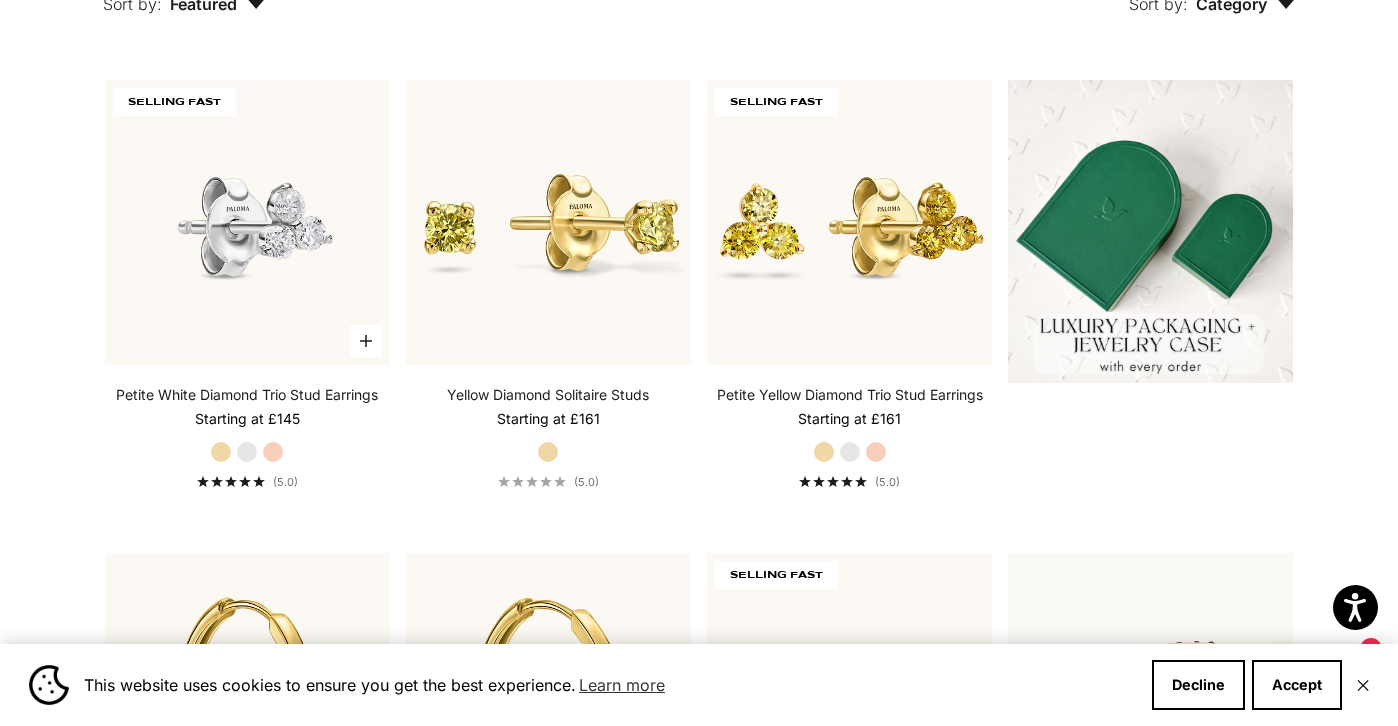 click at bounding box center [247, 222] 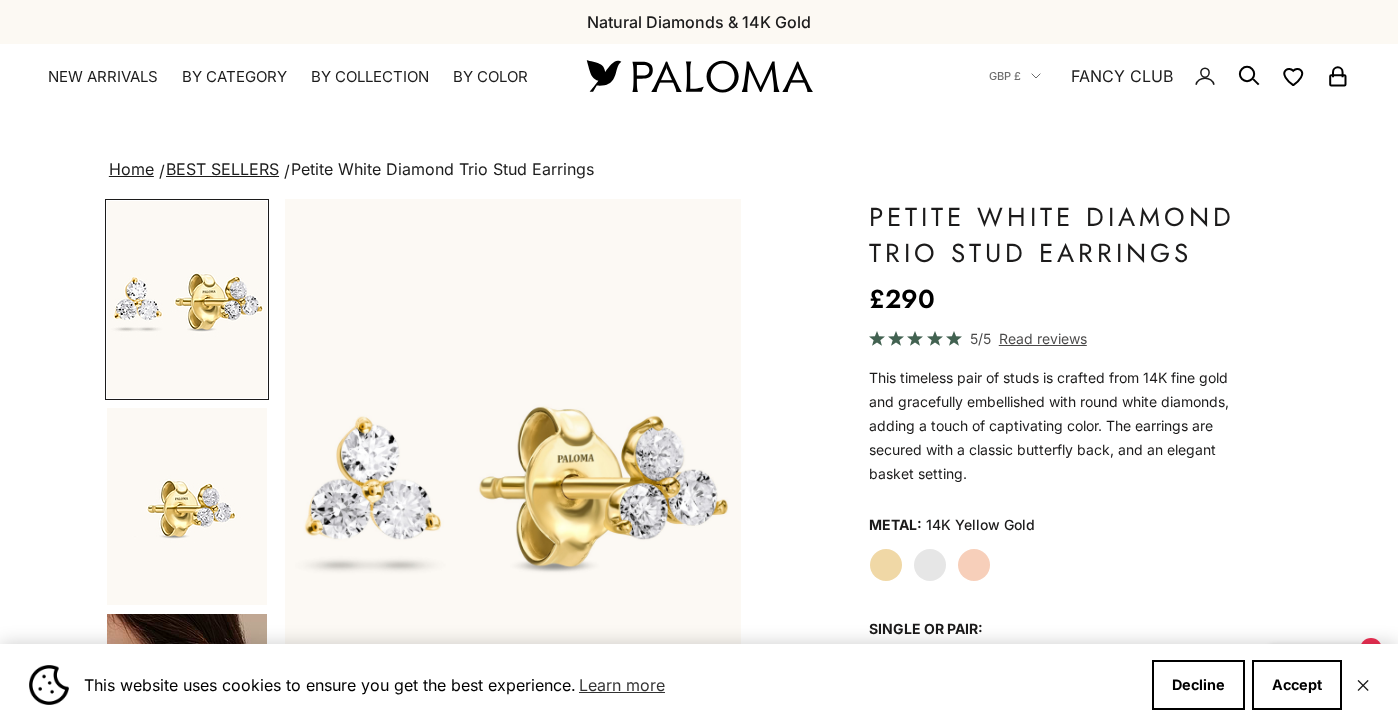 scroll, scrollTop: 0, scrollLeft: 0, axis: both 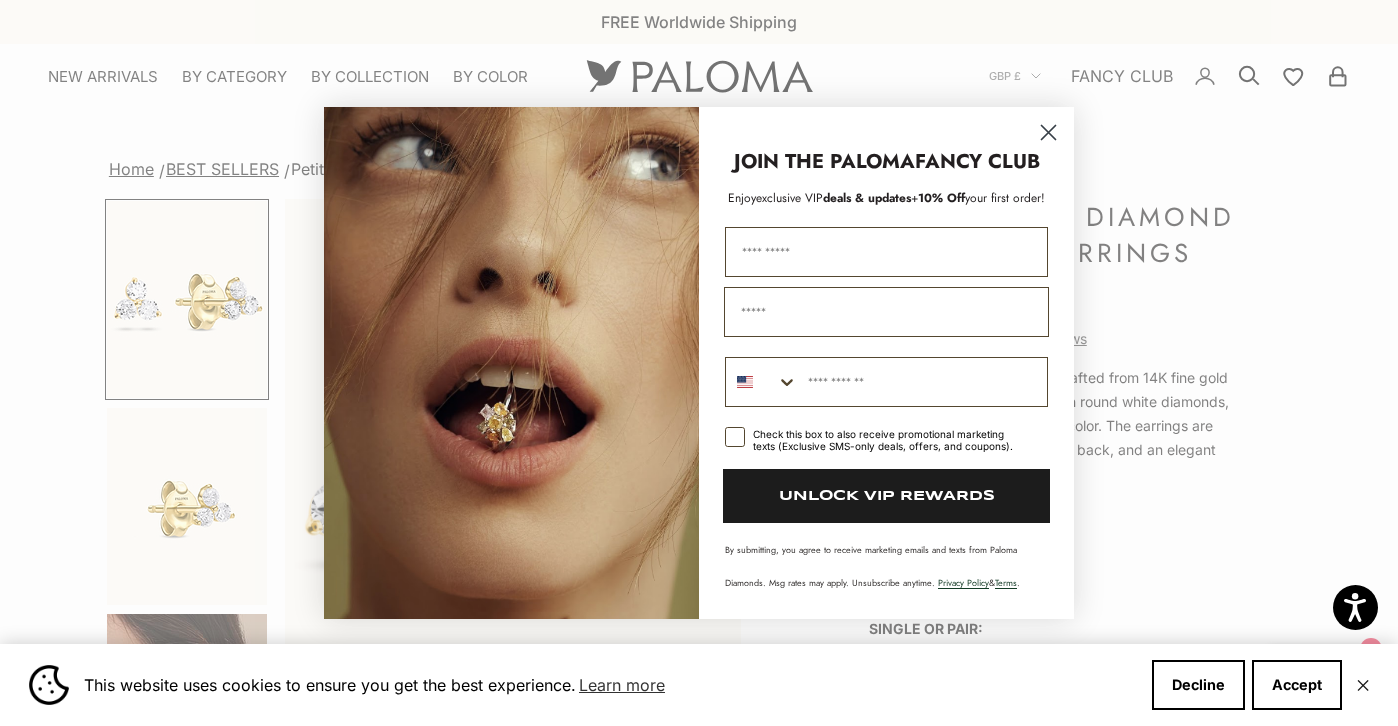 click 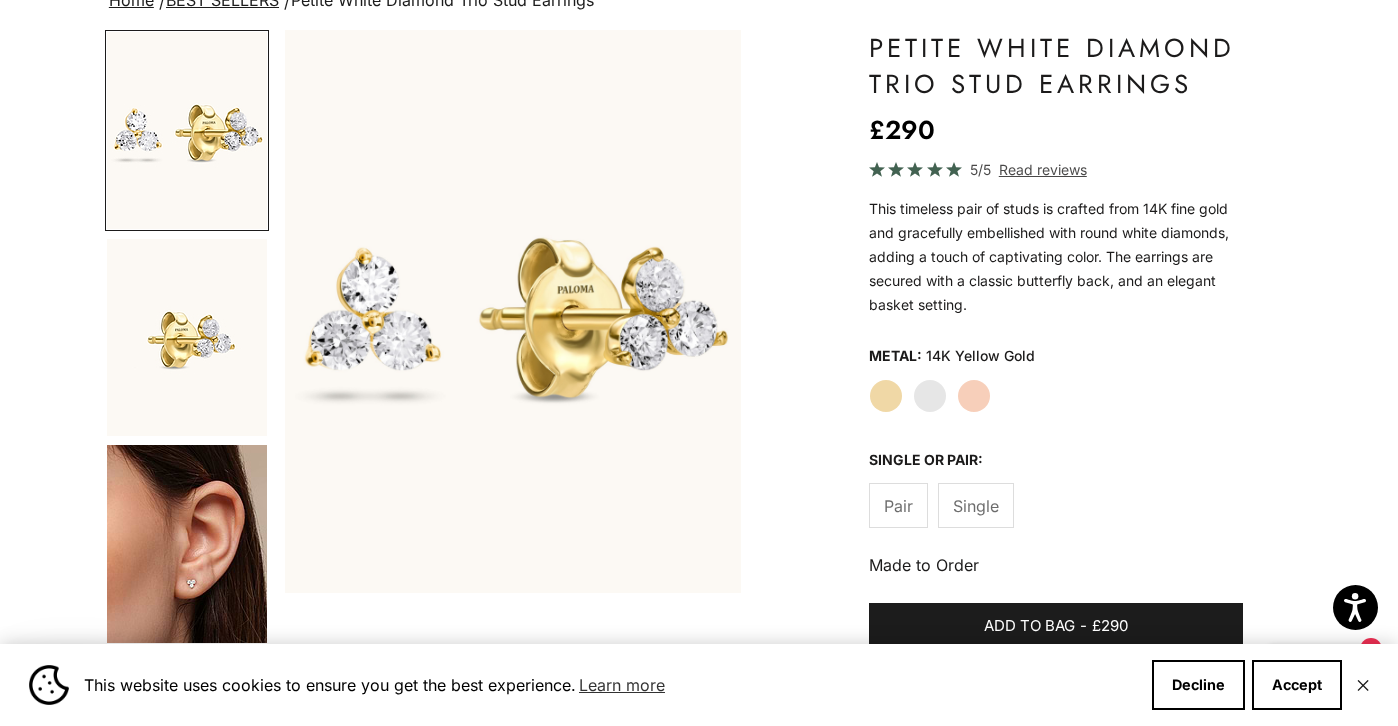 scroll, scrollTop: 178, scrollLeft: 0, axis: vertical 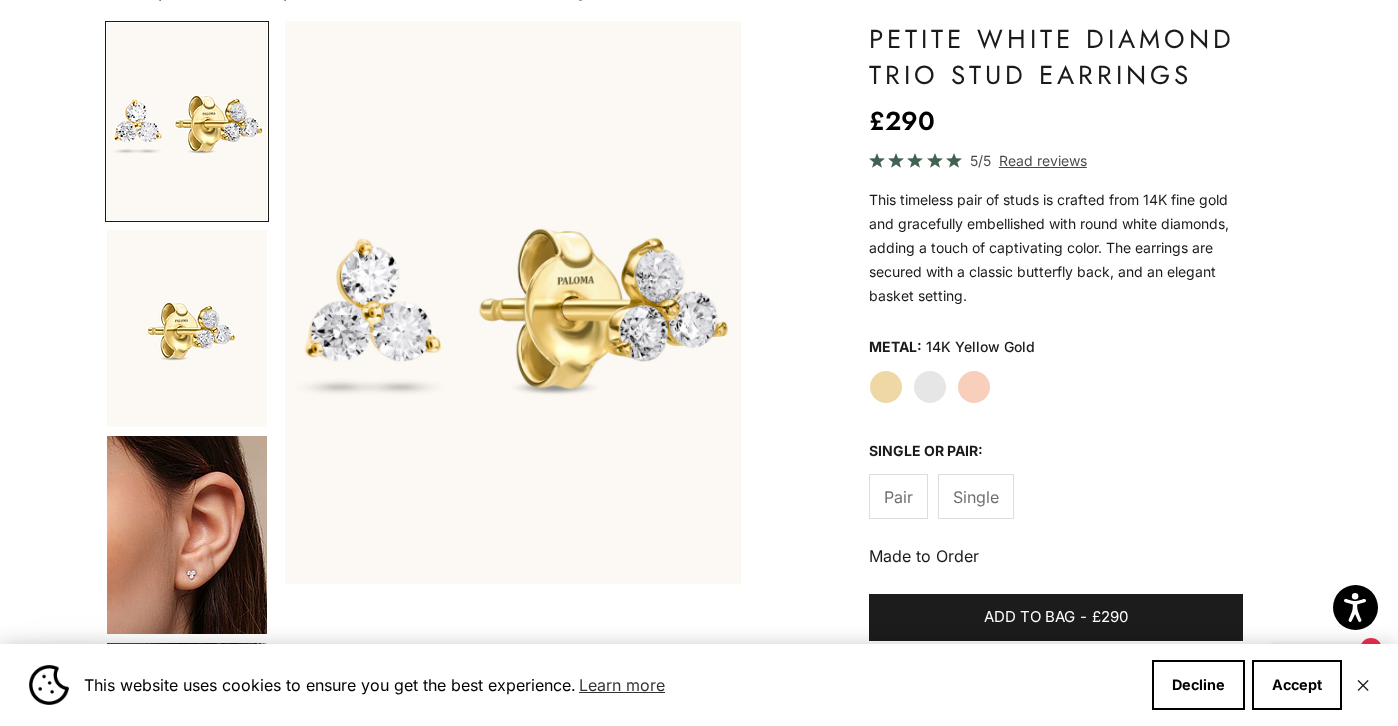 click on "Single" 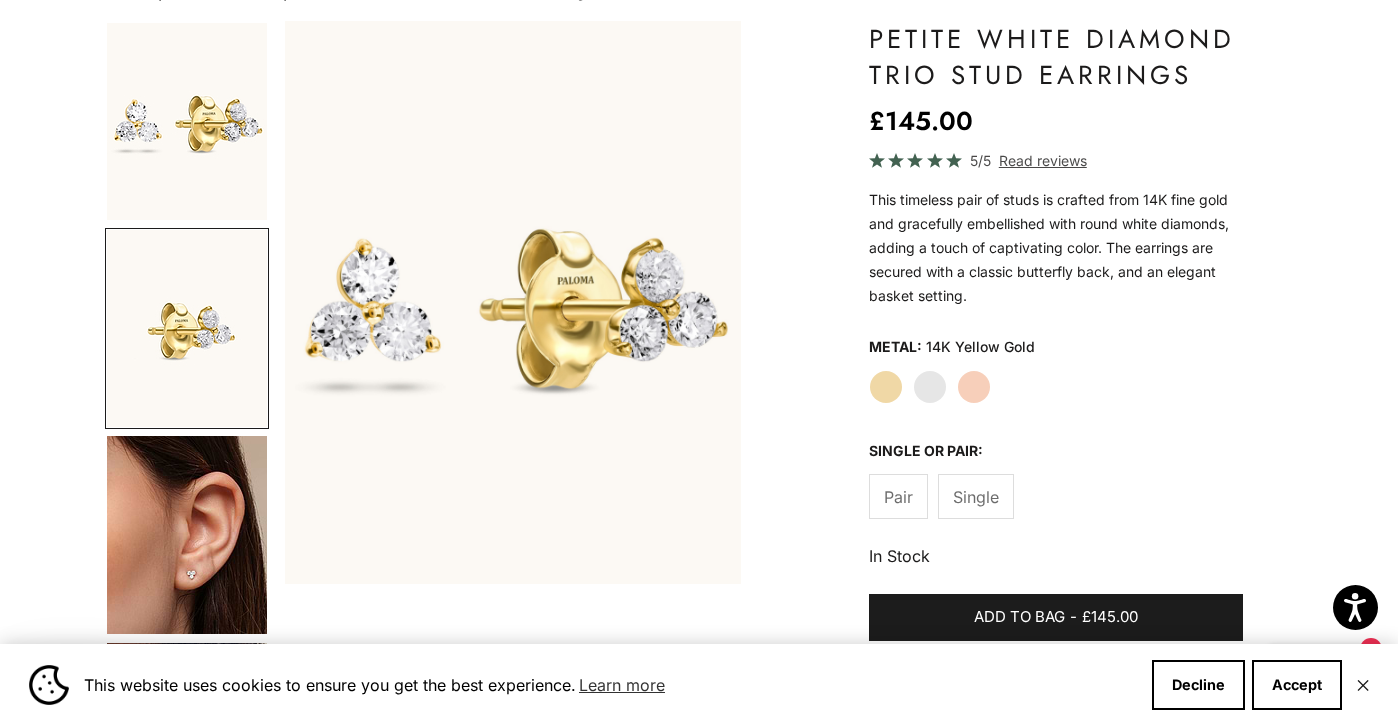 scroll, scrollTop: 0, scrollLeft: 480, axis: horizontal 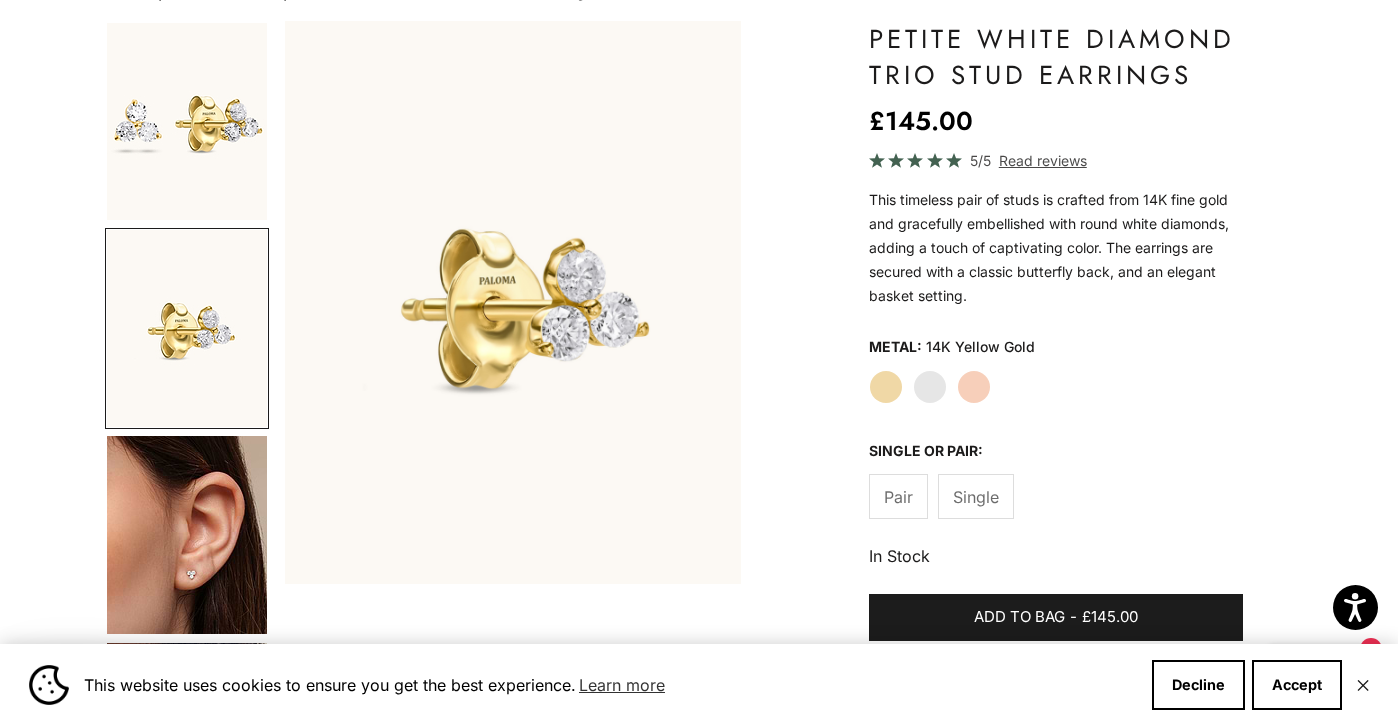 click on "White Gold" 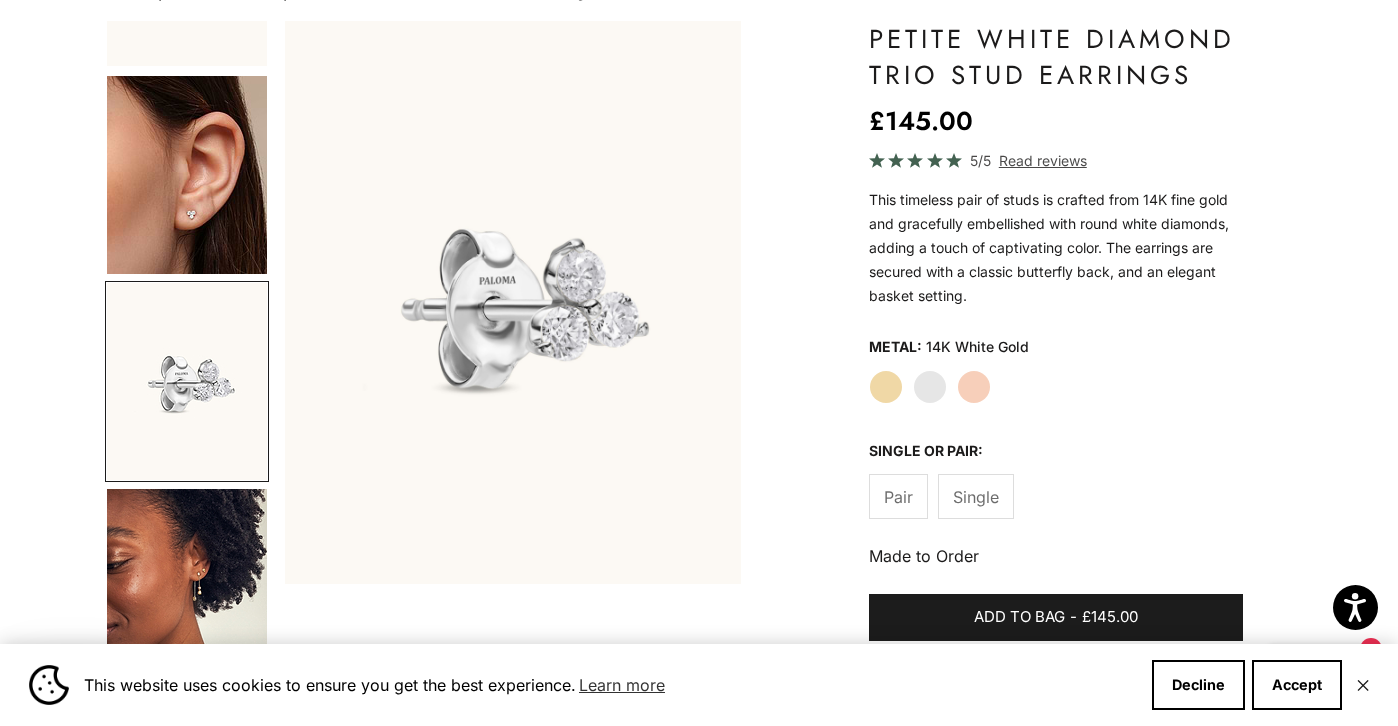 scroll, scrollTop: 194, scrollLeft: 0, axis: vertical 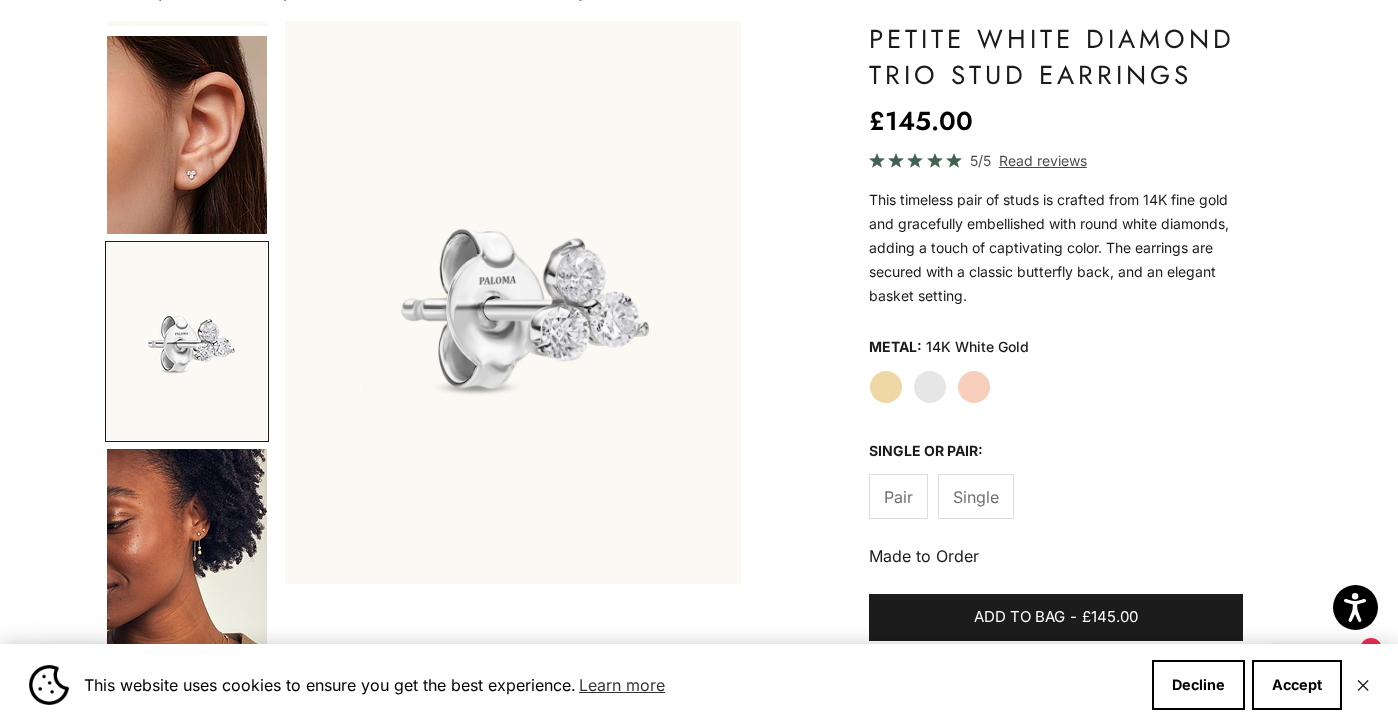 click on "Rose Gold" 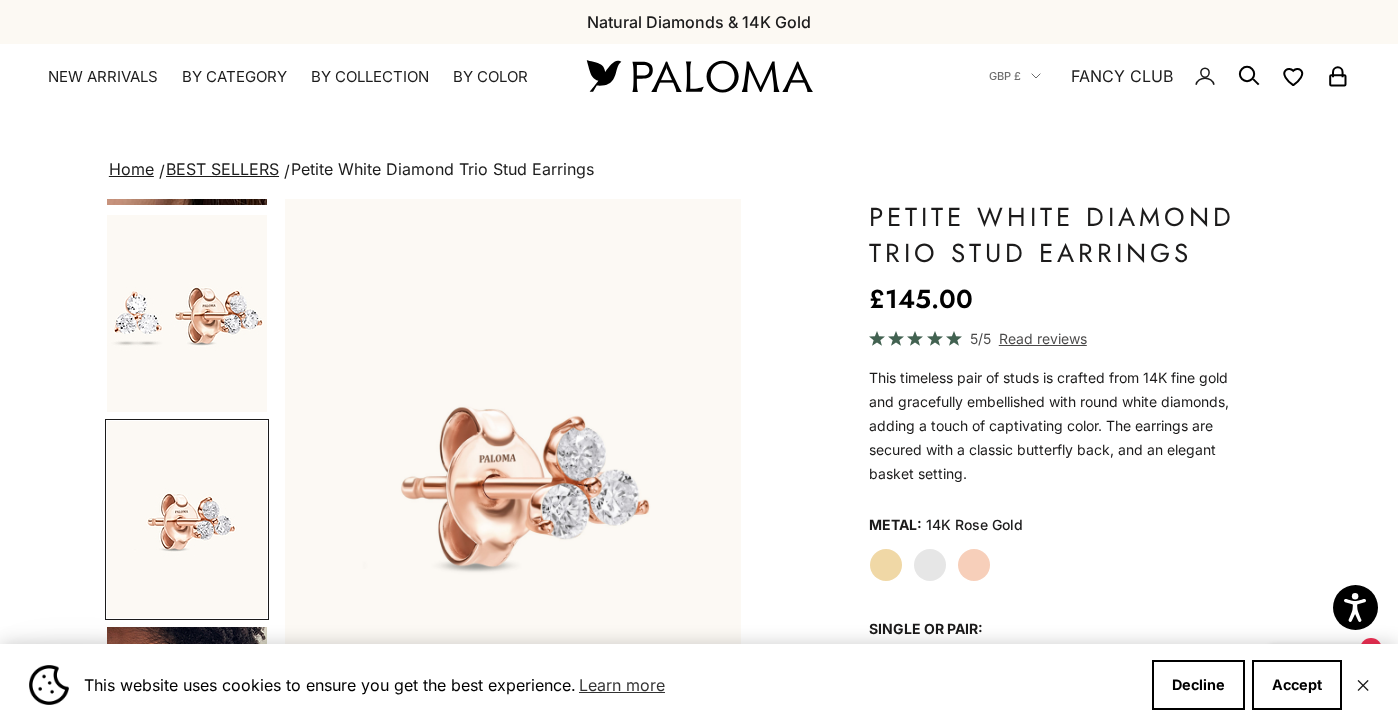 scroll, scrollTop: 0, scrollLeft: 0, axis: both 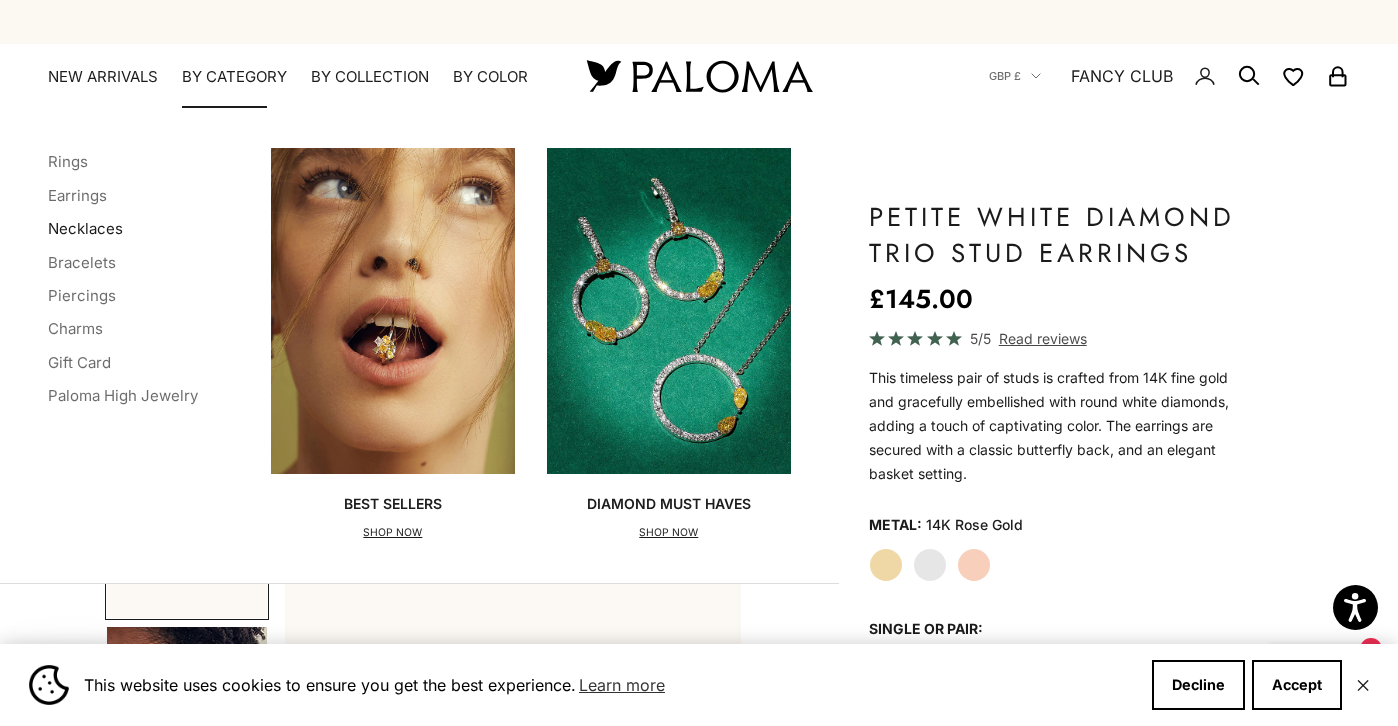 click on "Necklaces" at bounding box center [85, 228] 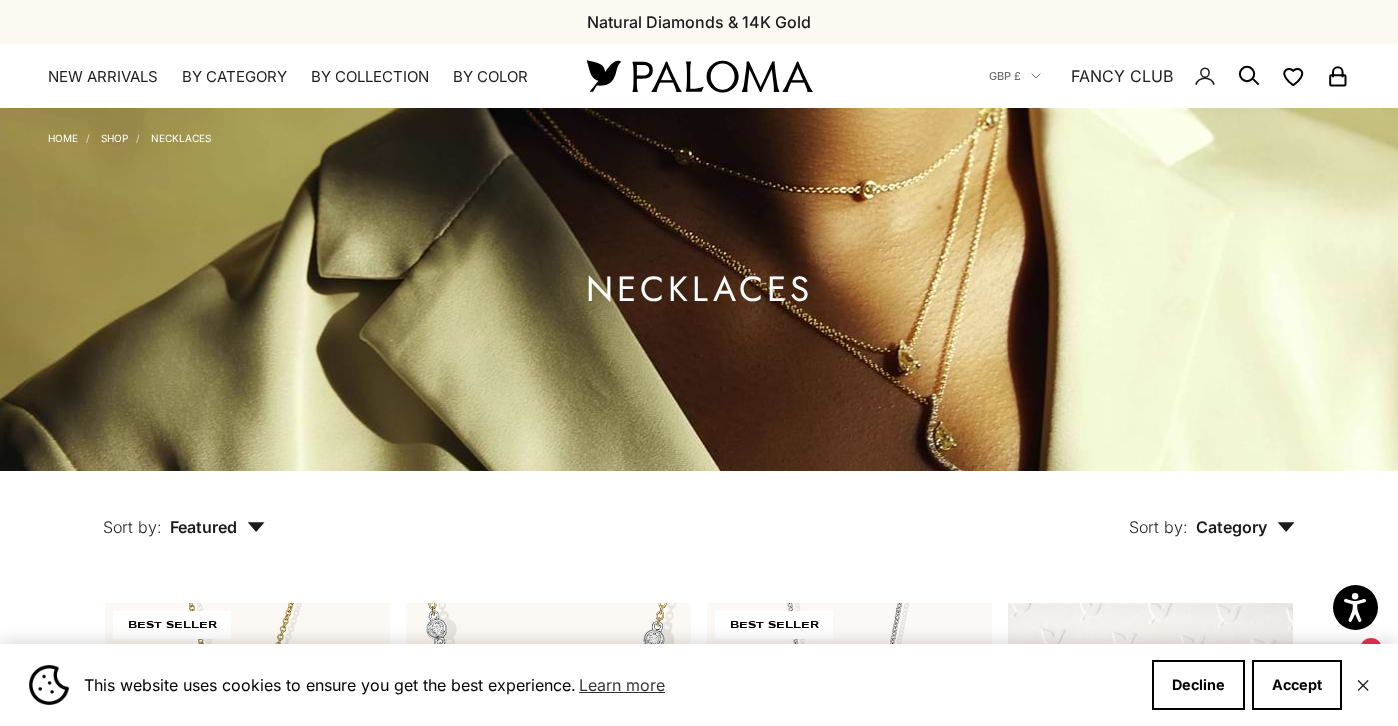 scroll, scrollTop: 302, scrollLeft: 0, axis: vertical 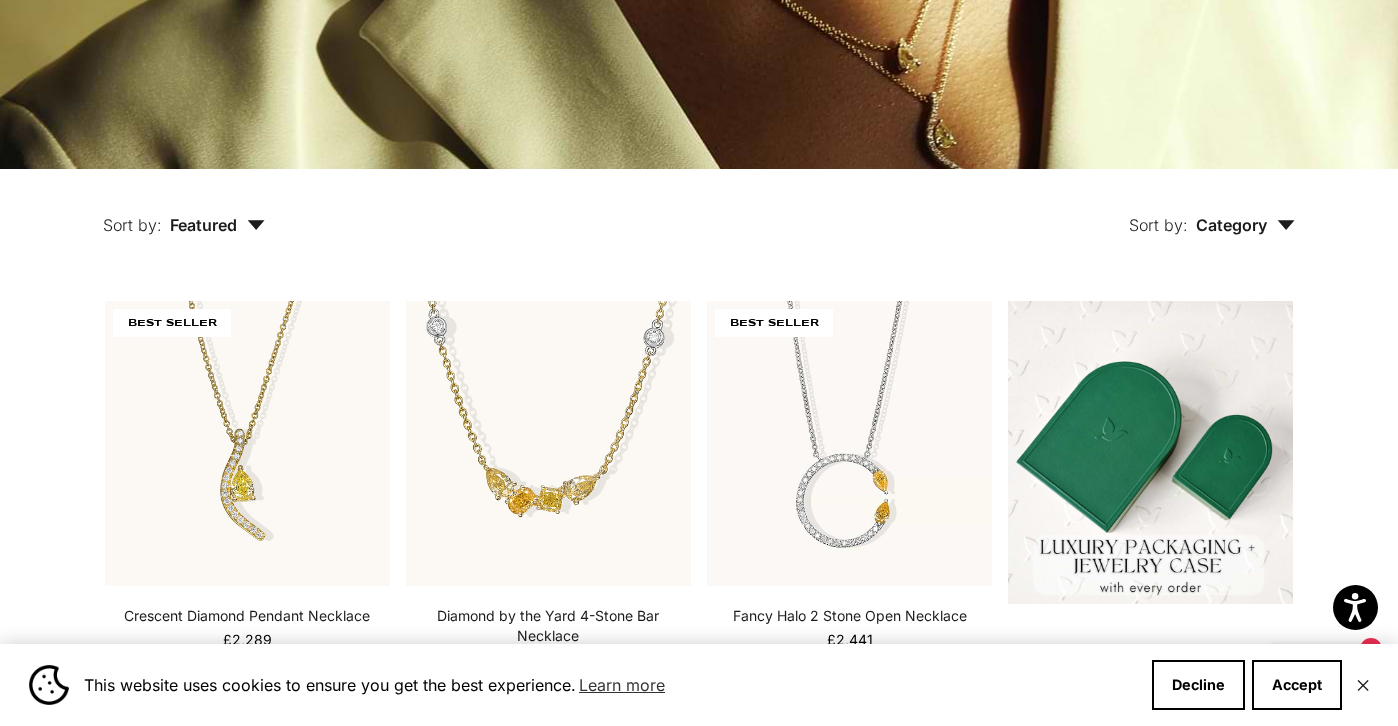click 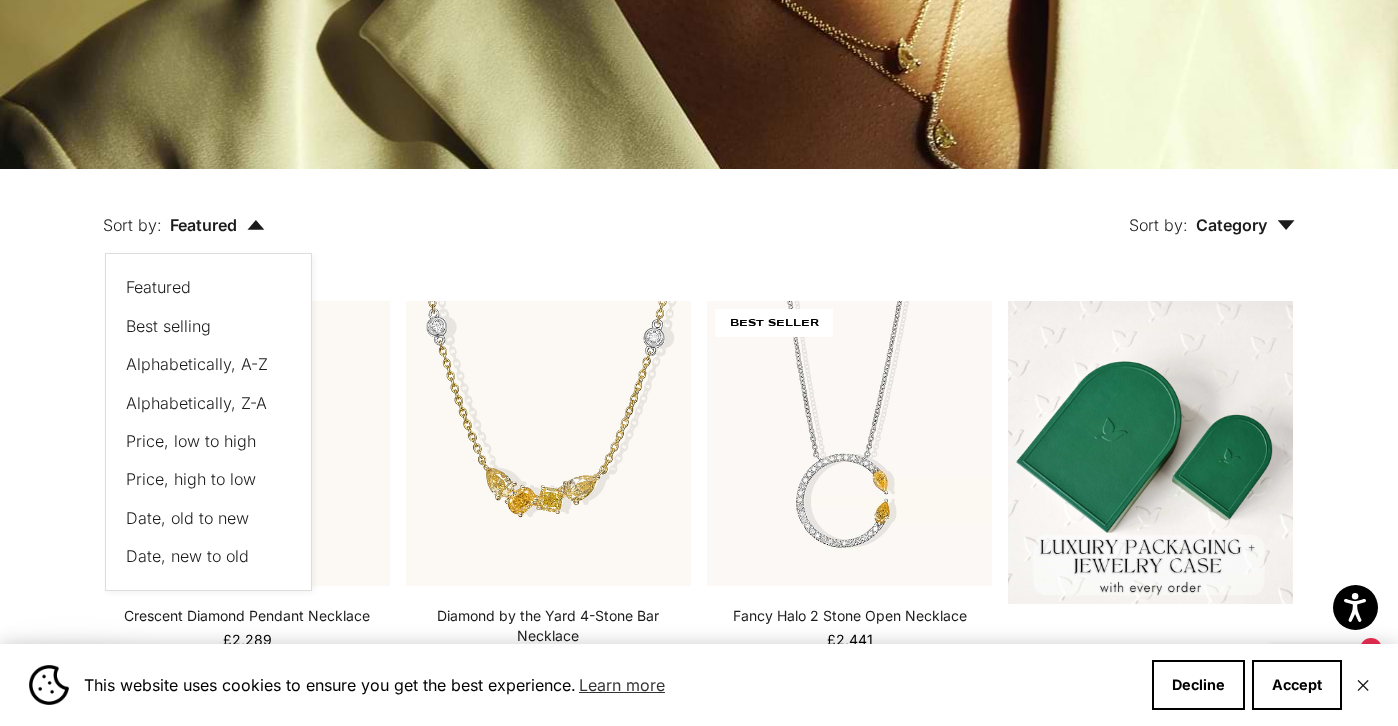 click on "Price, low to high" at bounding box center (191, 441) 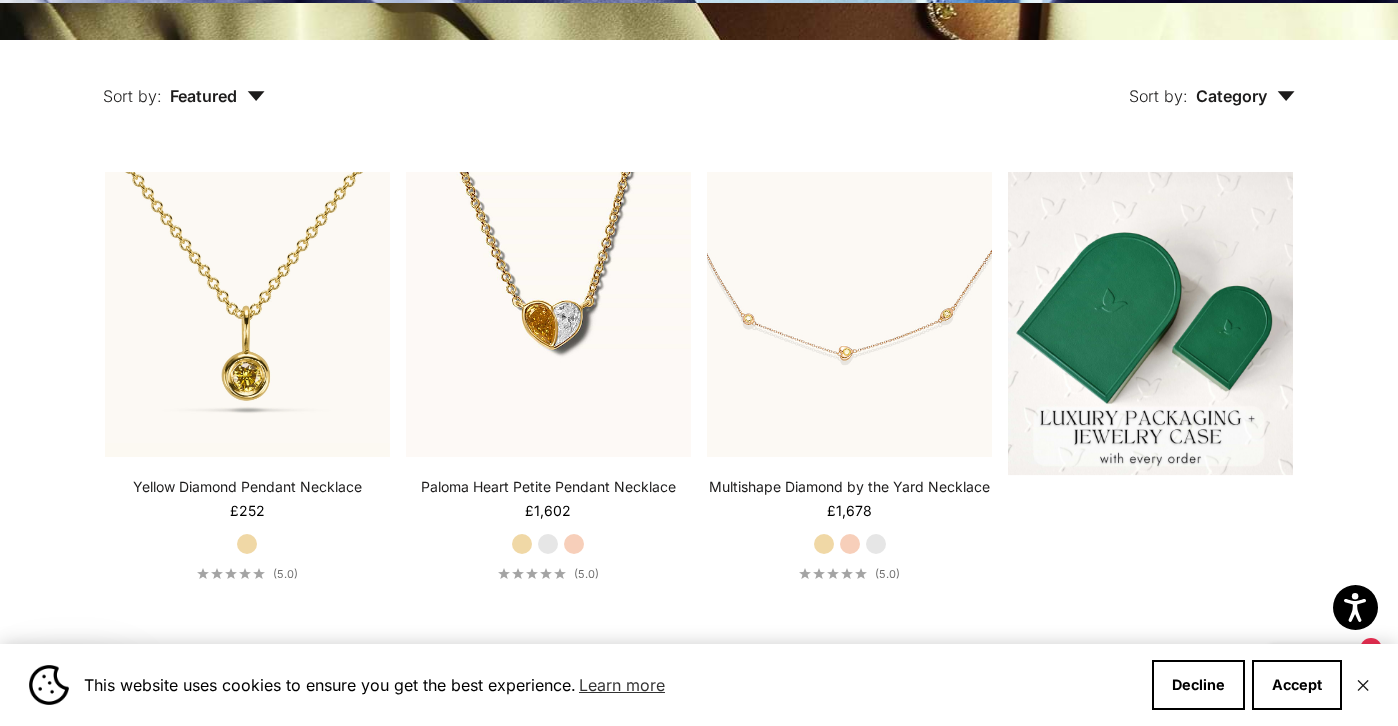 scroll, scrollTop: 435, scrollLeft: 0, axis: vertical 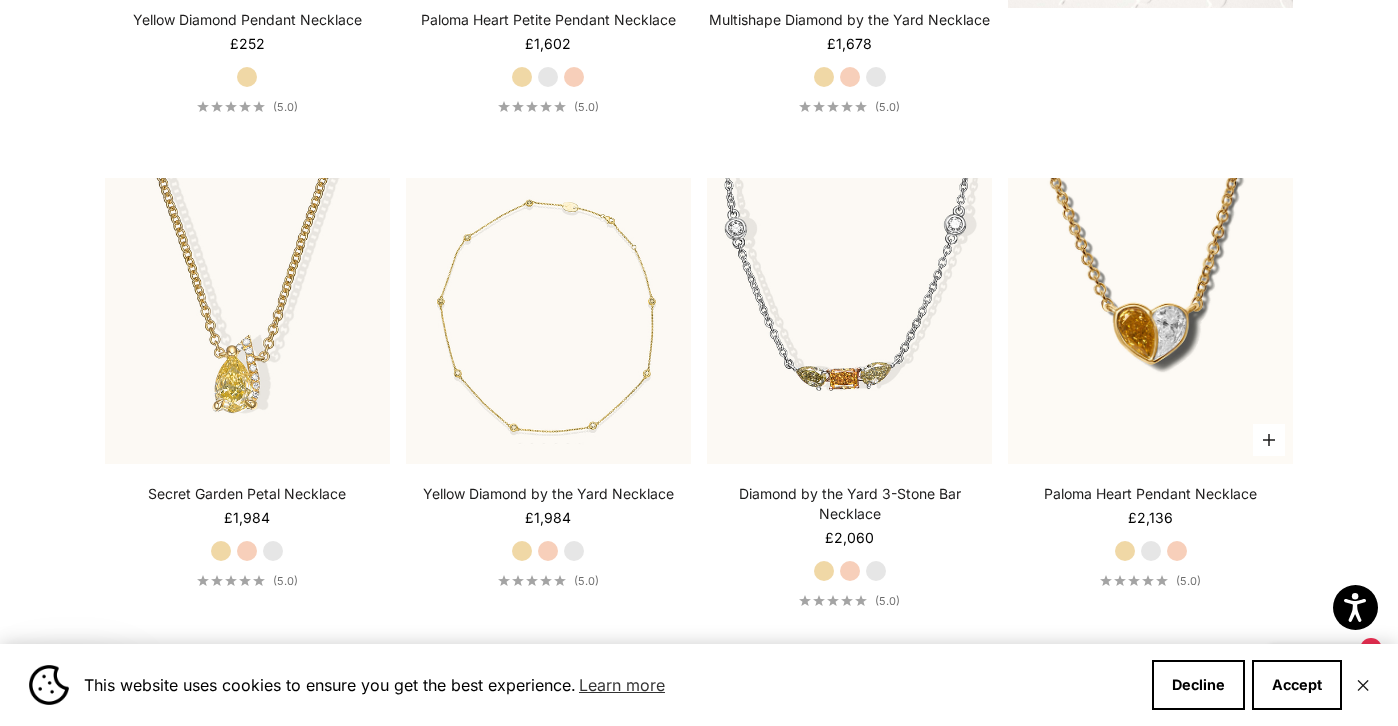 click on "White Gold" at bounding box center [1151, 551] 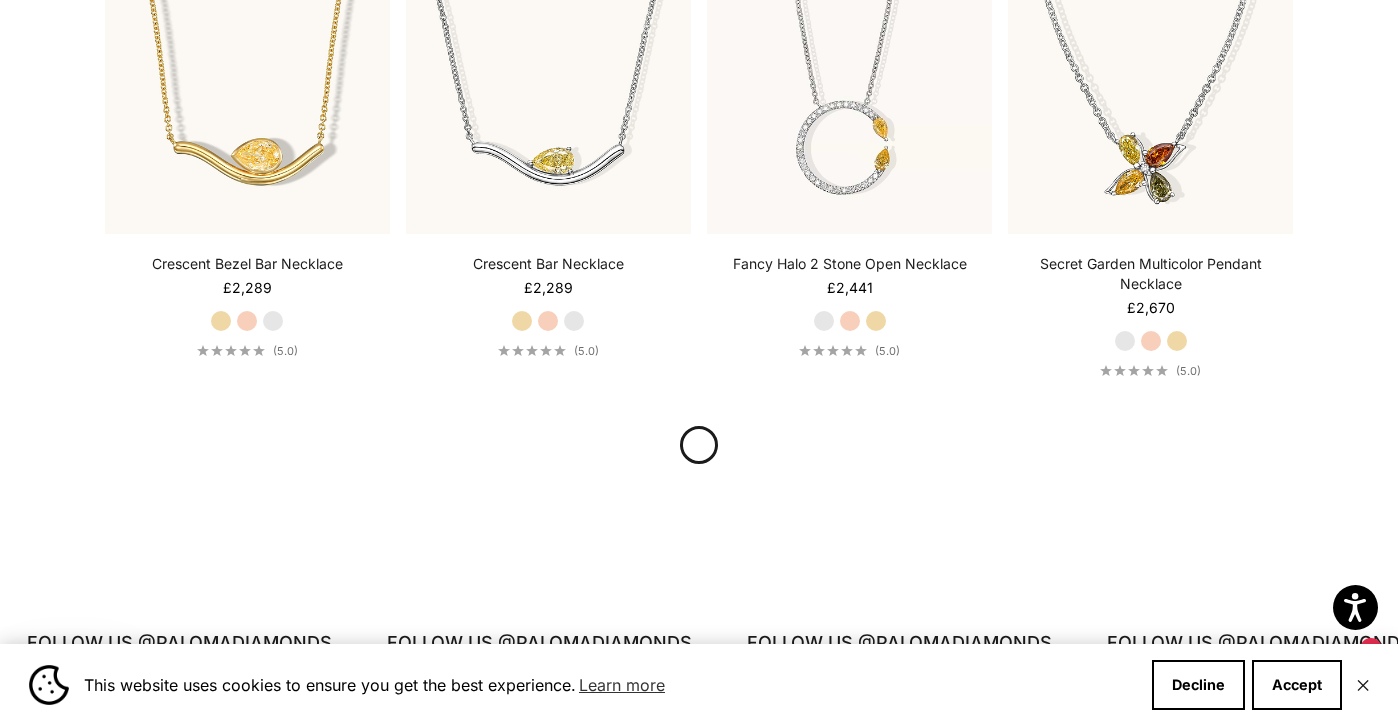scroll, scrollTop: 2131, scrollLeft: 0, axis: vertical 